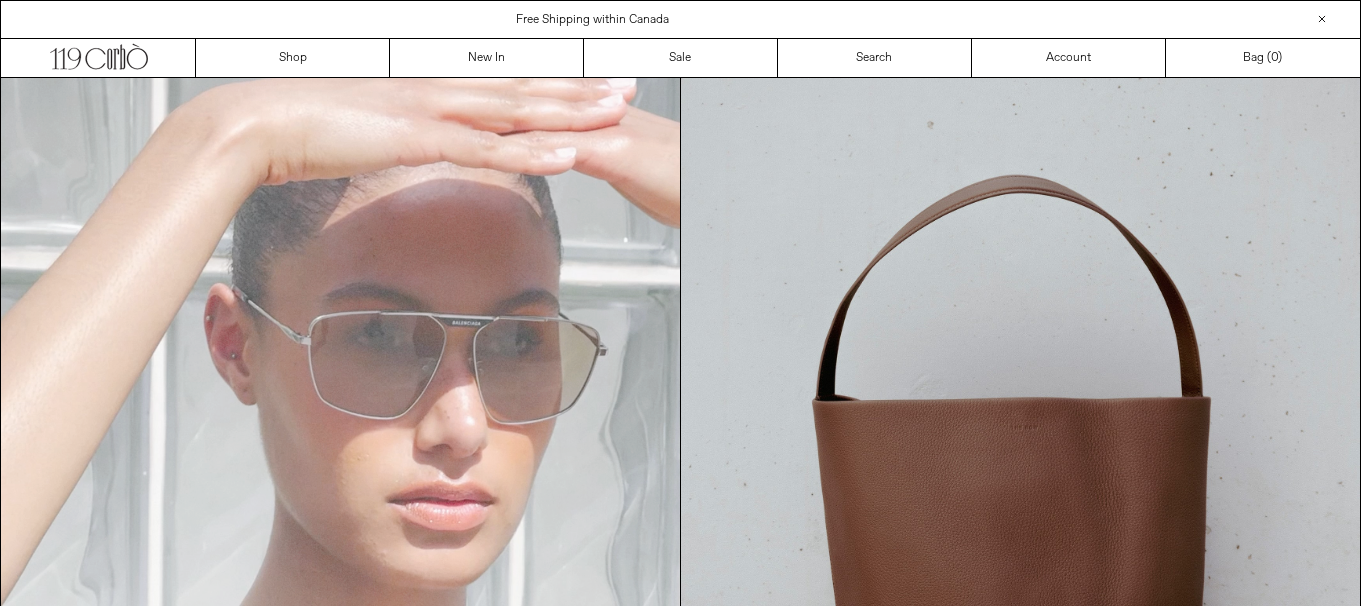 scroll, scrollTop: 0, scrollLeft: 0, axis: both 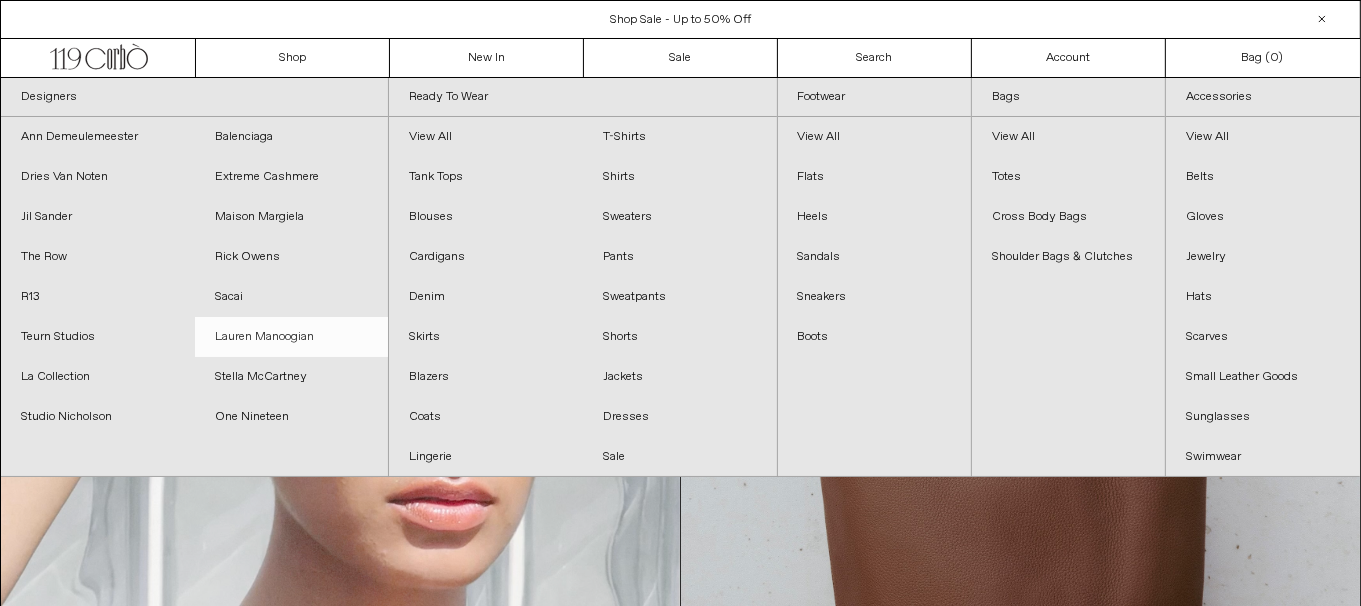 click on "Lauren Manoogian" at bounding box center (292, 337) 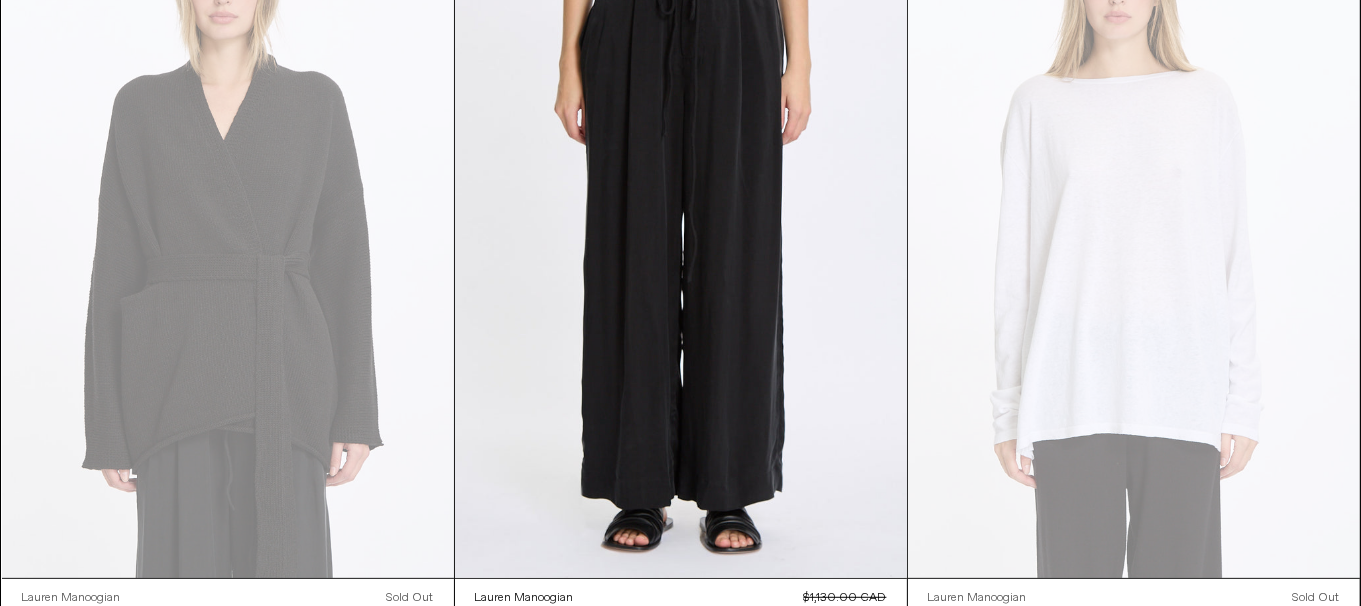 scroll, scrollTop: 1300, scrollLeft: 0, axis: vertical 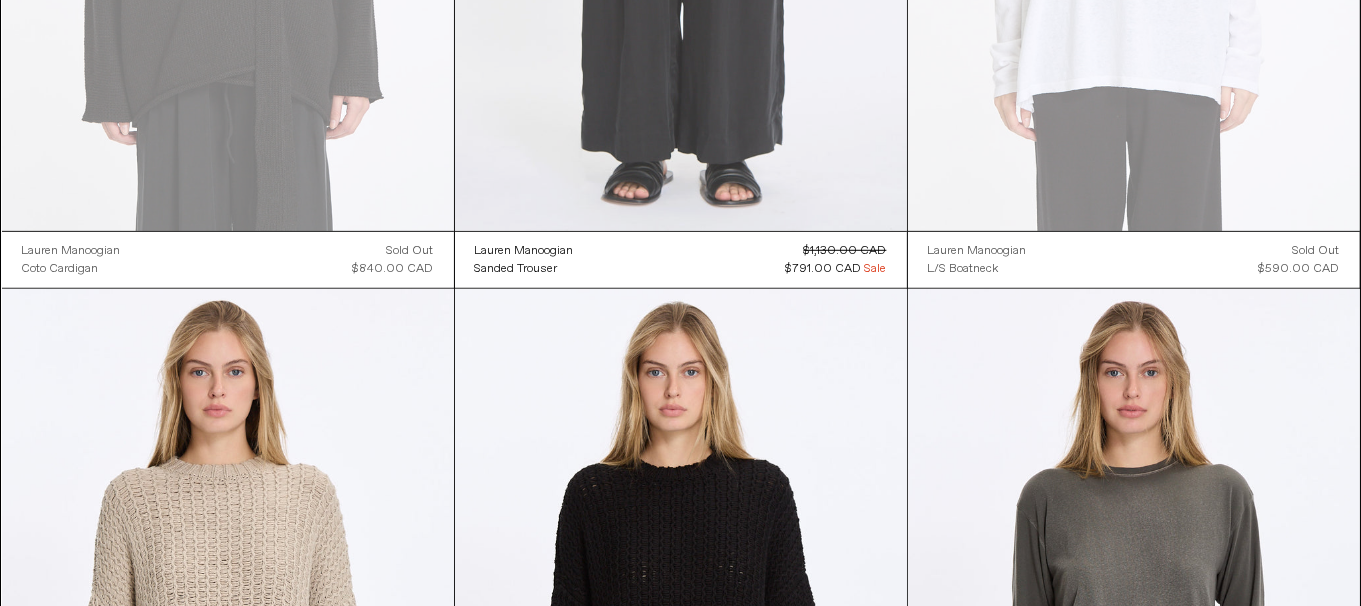 click at bounding box center [681, -108] 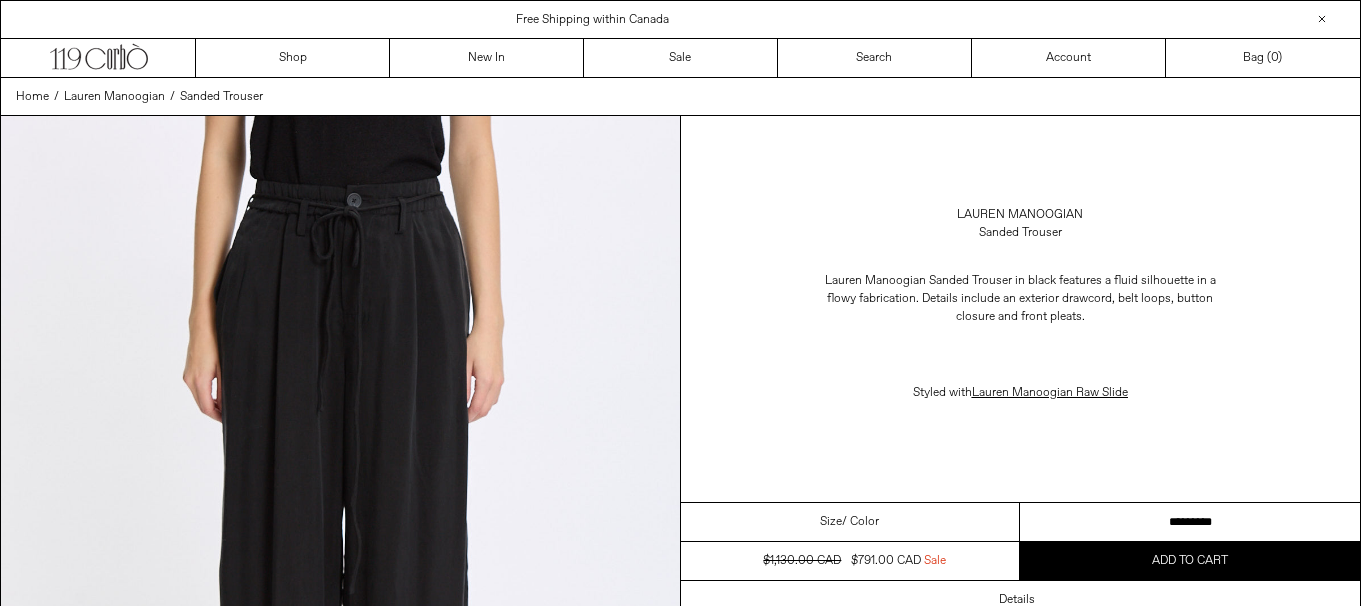 scroll, scrollTop: 0, scrollLeft: 0, axis: both 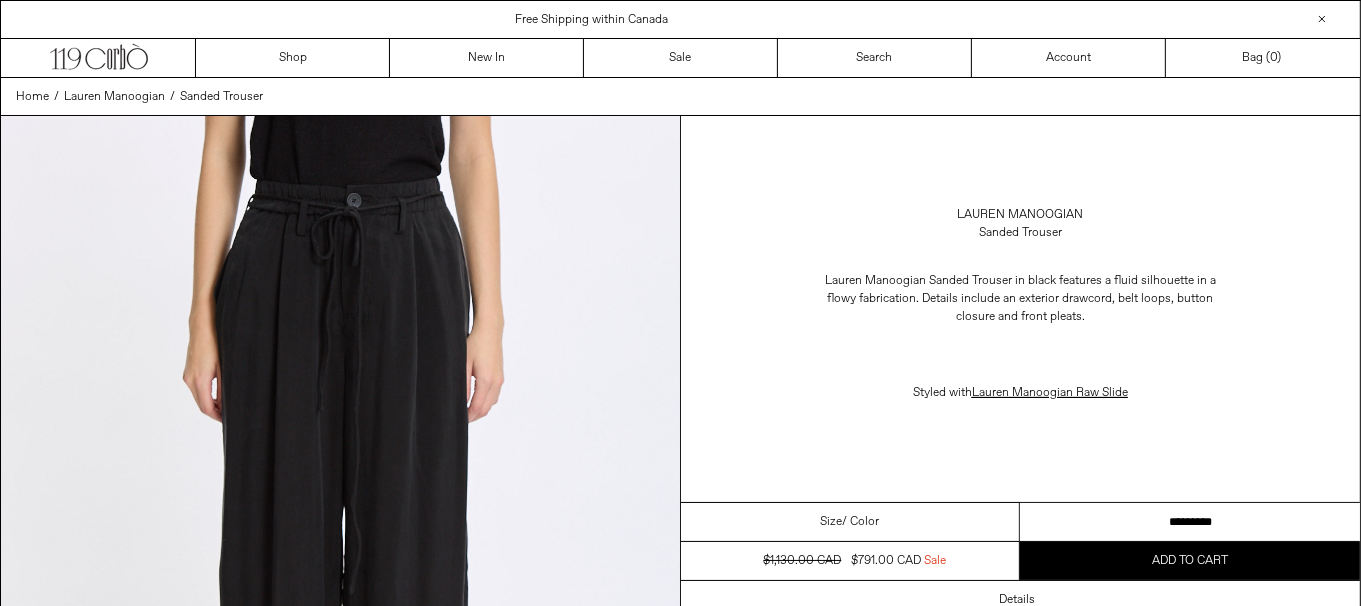 click on "**********" at bounding box center [1190, 522] 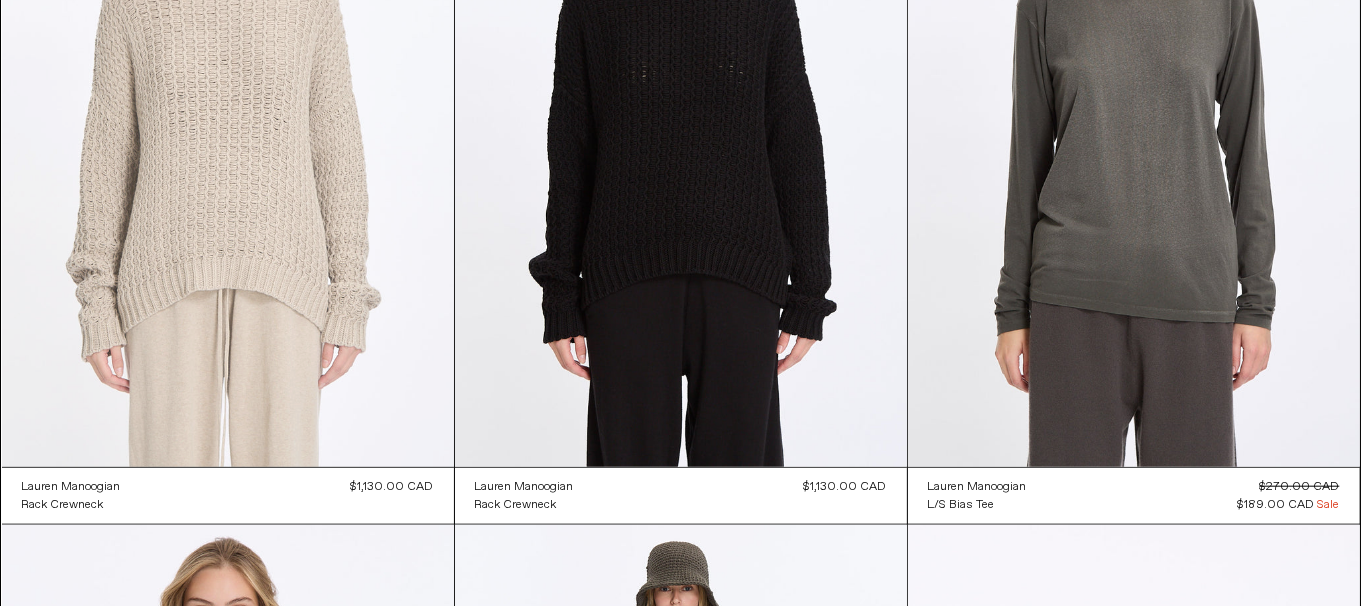 scroll, scrollTop: 0, scrollLeft: 0, axis: both 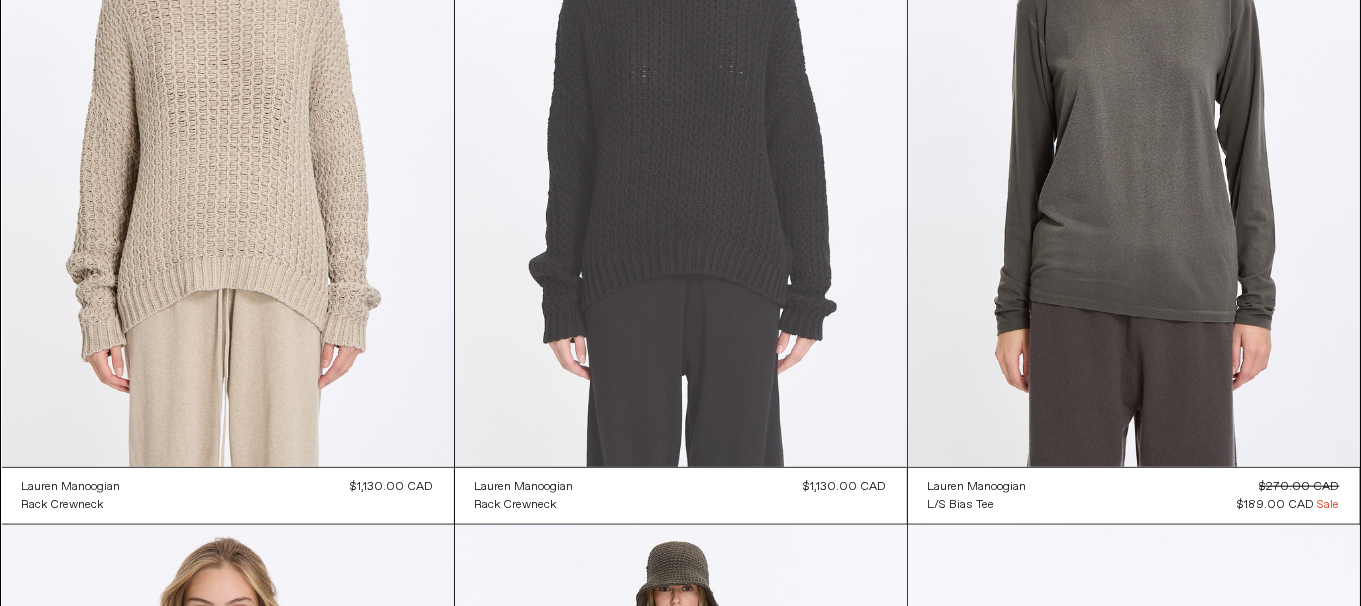 click at bounding box center [681, 128] 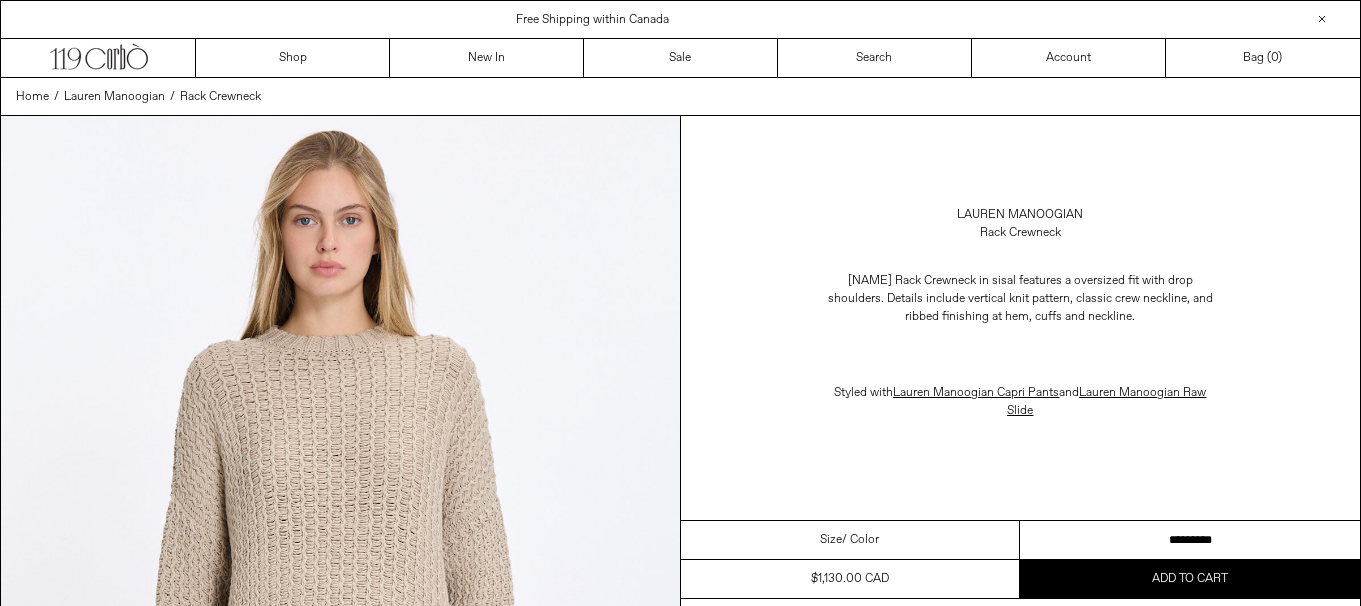 scroll, scrollTop: 0, scrollLeft: 0, axis: both 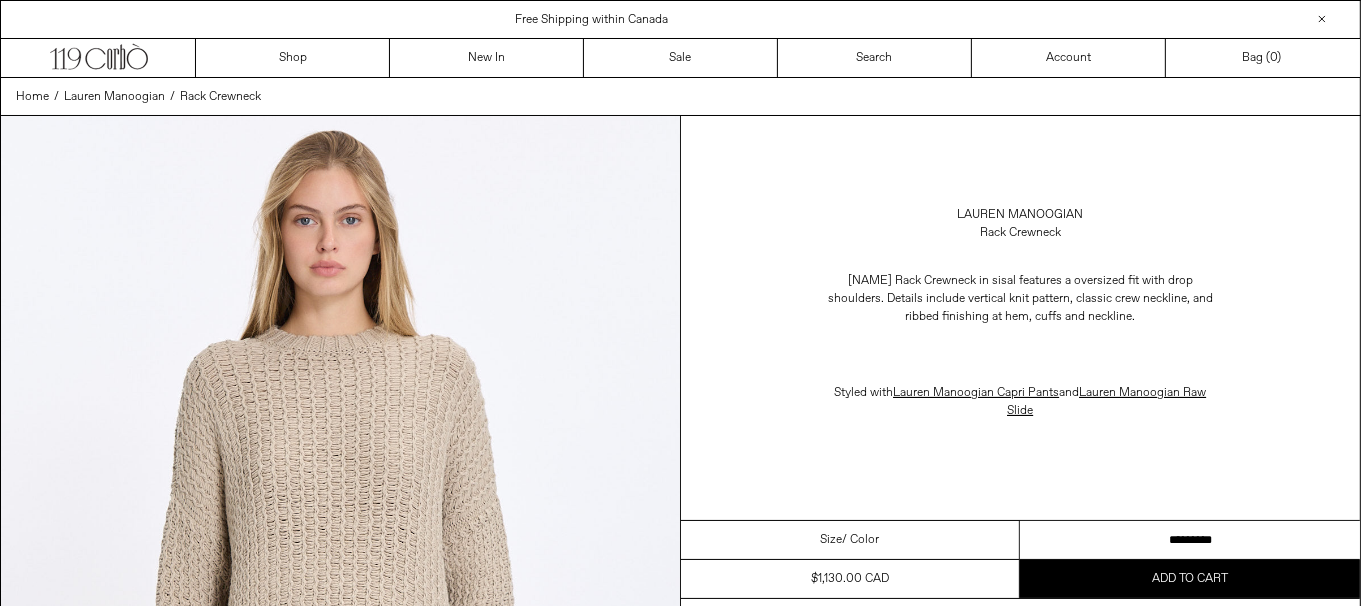 click on "*********
*********" at bounding box center (1190, 540) 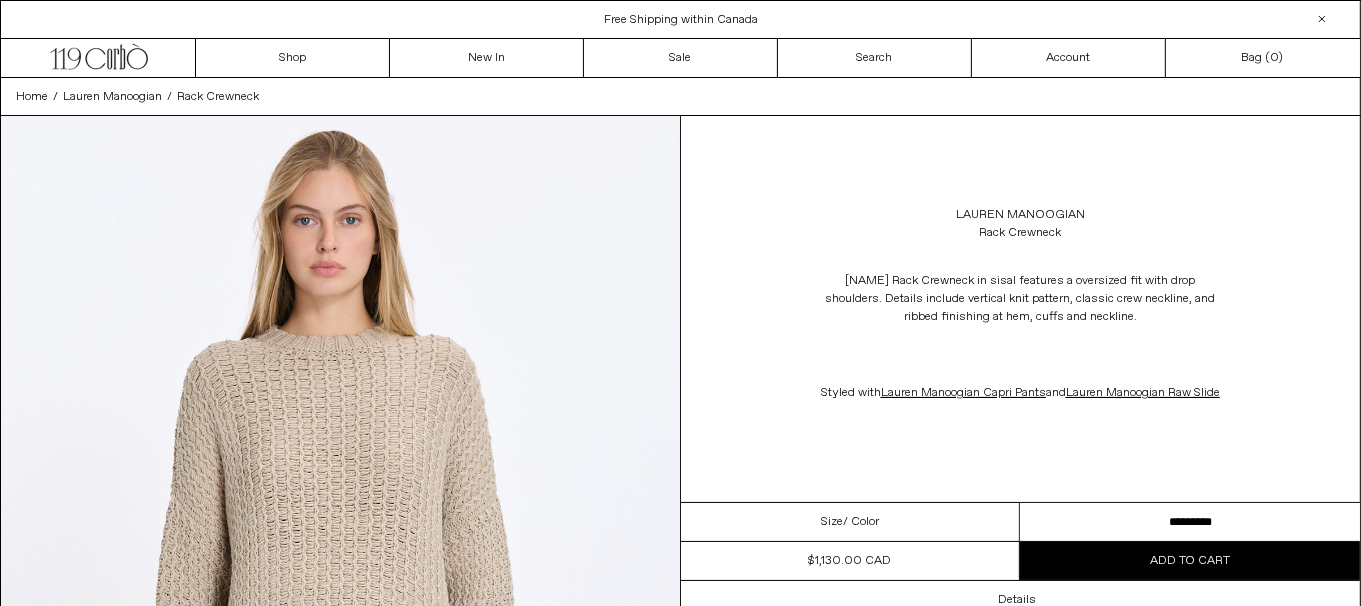 scroll, scrollTop: 0, scrollLeft: 0, axis: both 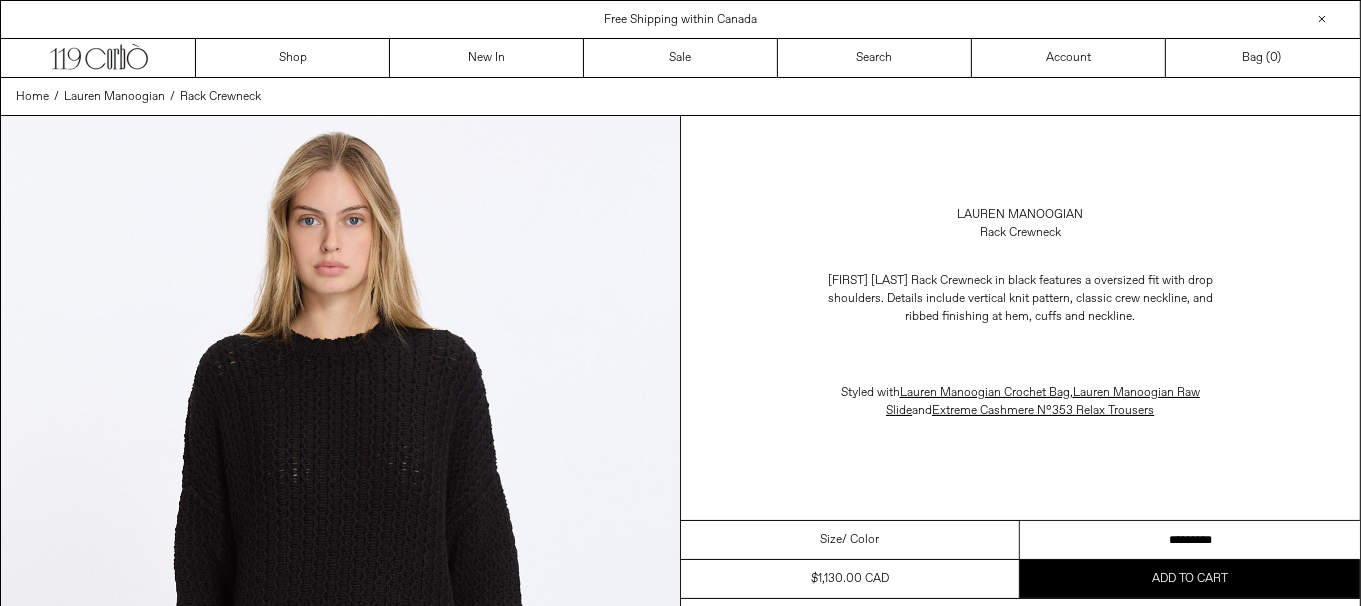 click on "*********
*********" at bounding box center (1190, 540) 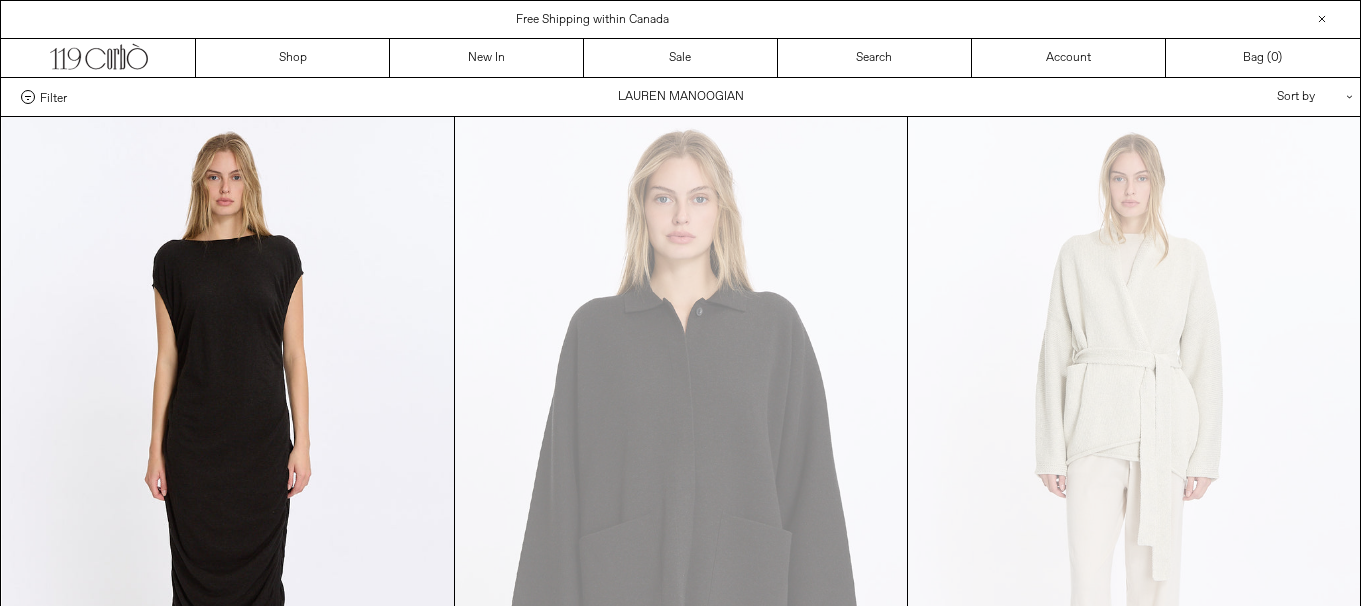 scroll, scrollTop: 1800, scrollLeft: 0, axis: vertical 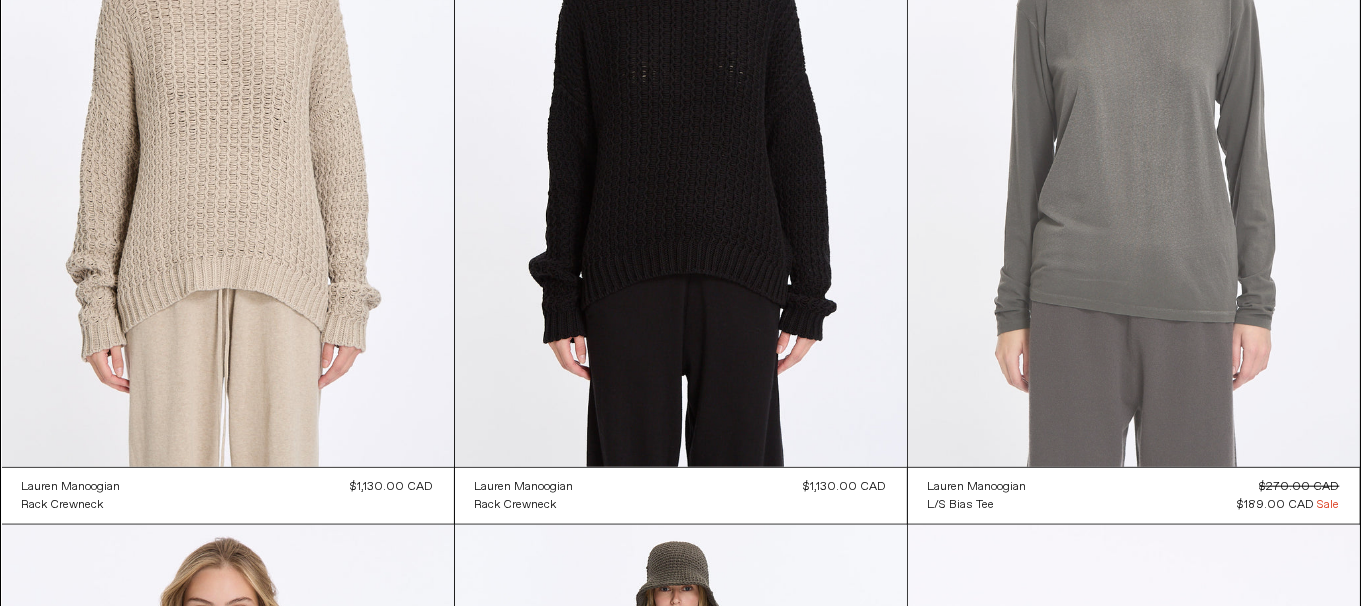 click at bounding box center [1134, 128] 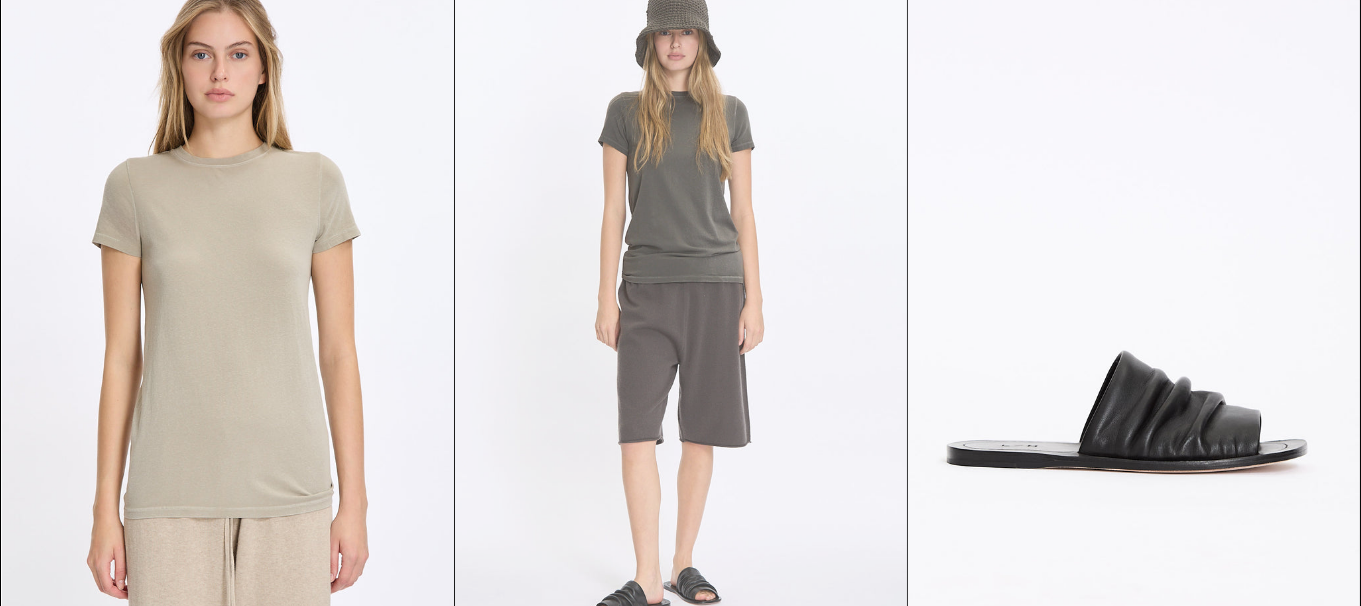 scroll, scrollTop: 2500, scrollLeft: 0, axis: vertical 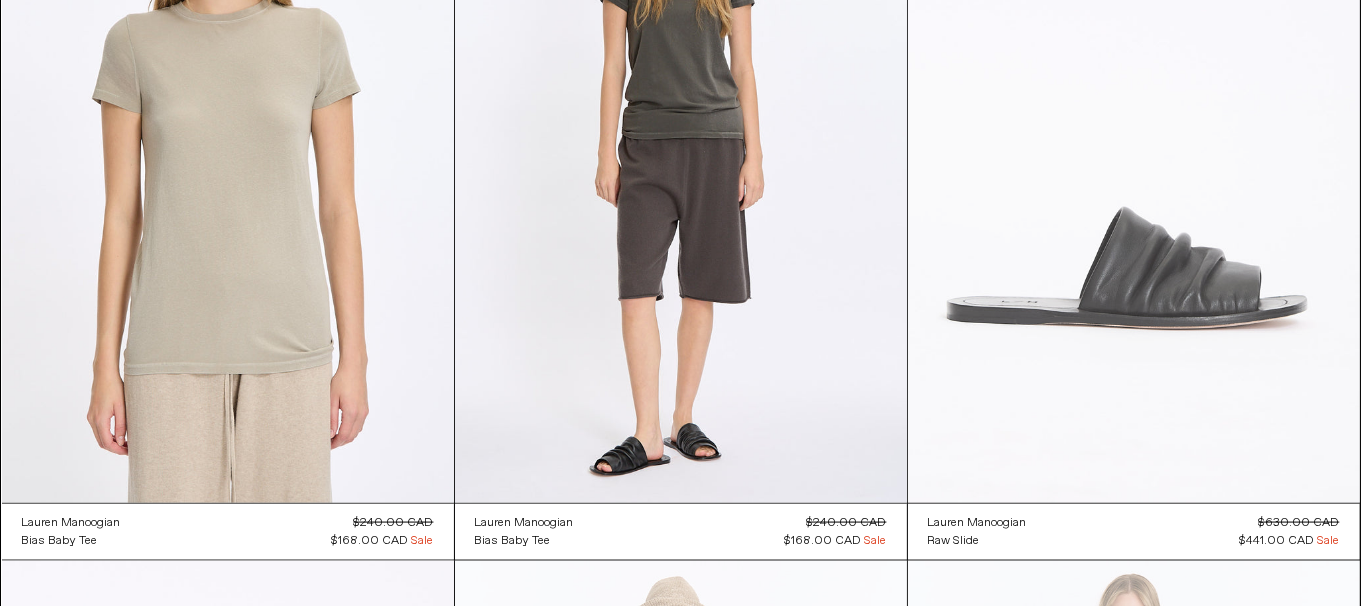 click at bounding box center [1134, 164] 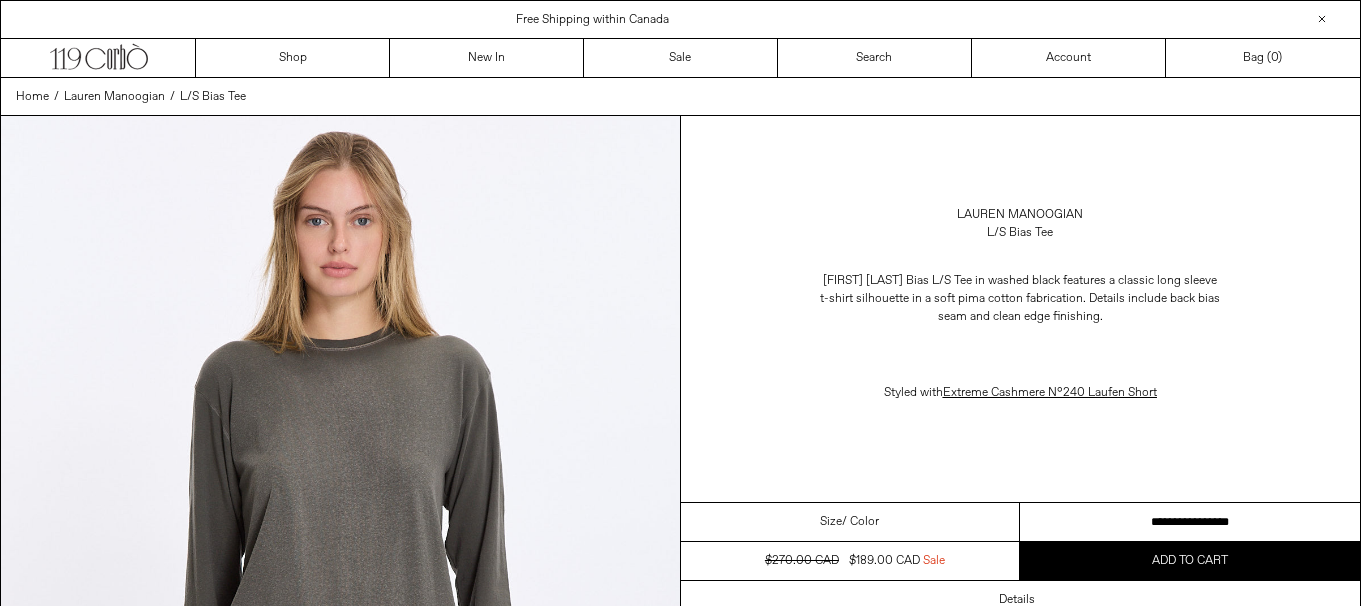 scroll, scrollTop: 0, scrollLeft: 0, axis: both 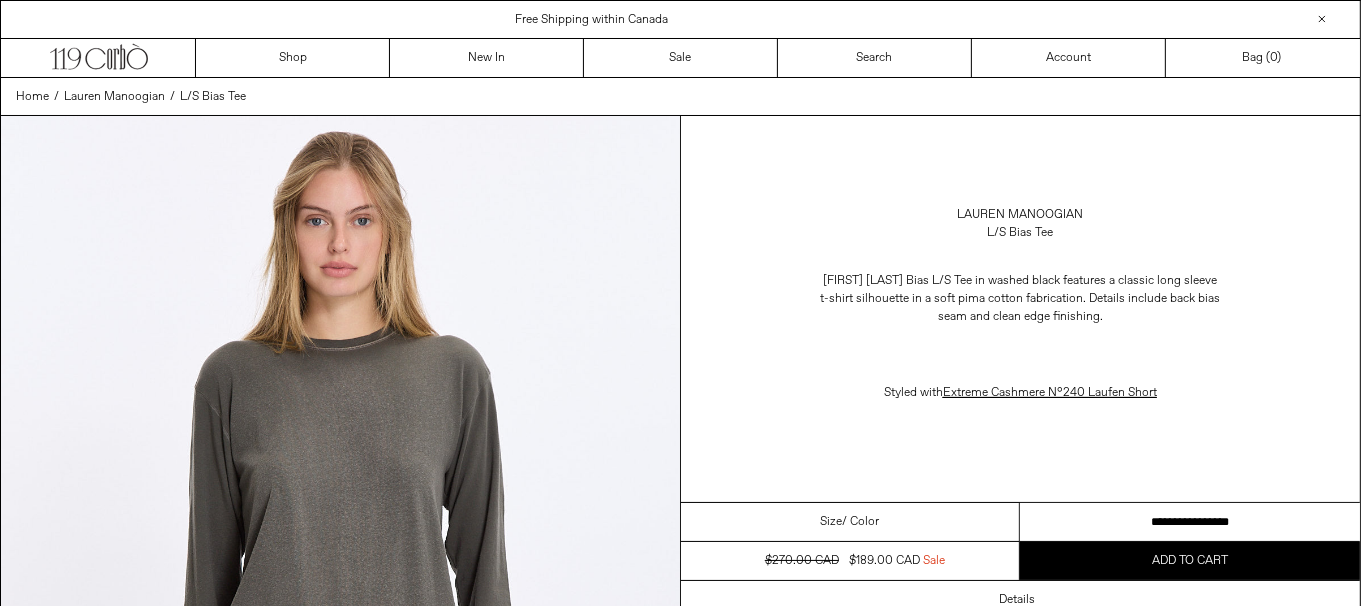 drag, startPoint x: 0, startPoint y: 0, endPoint x: 1280, endPoint y: 518, distance: 1380.8418 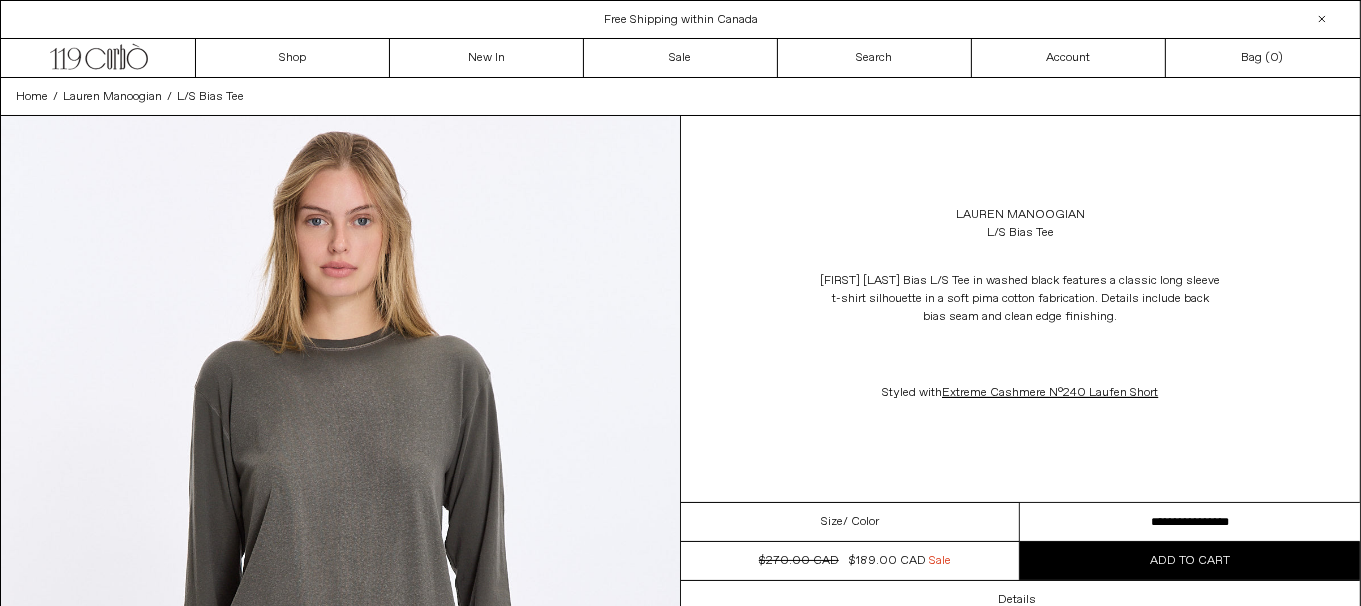 scroll, scrollTop: 0, scrollLeft: 0, axis: both 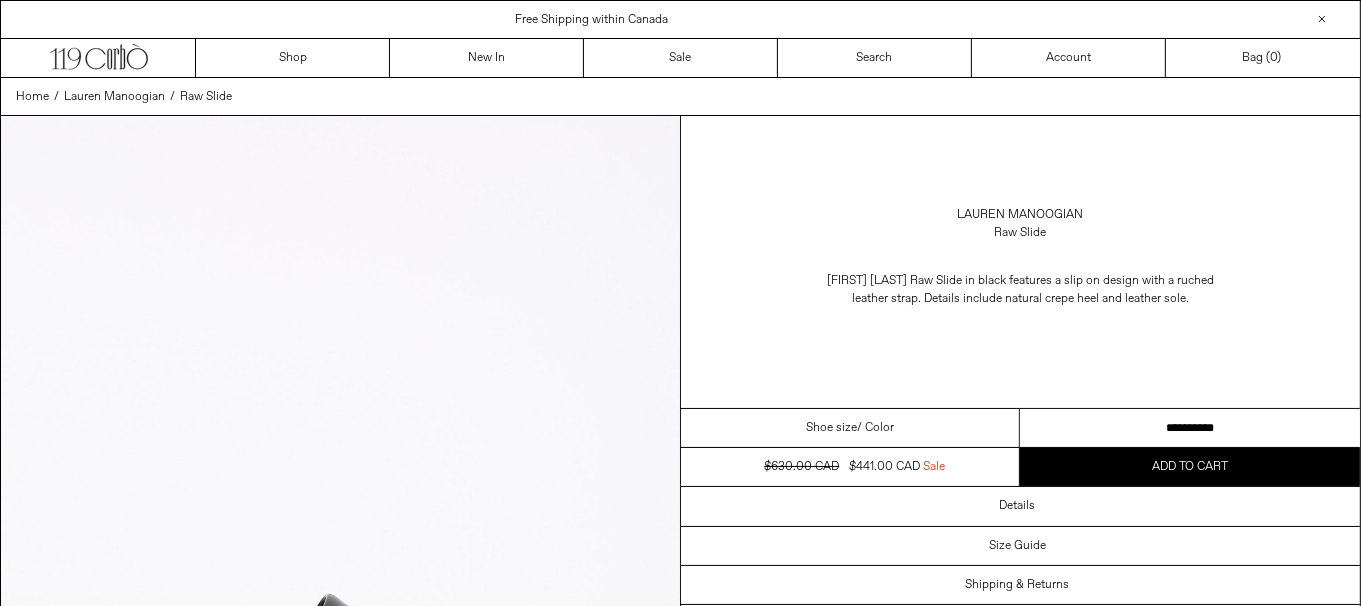 drag, startPoint x: 1220, startPoint y: 419, endPoint x: 1242, endPoint y: 427, distance: 23.409399 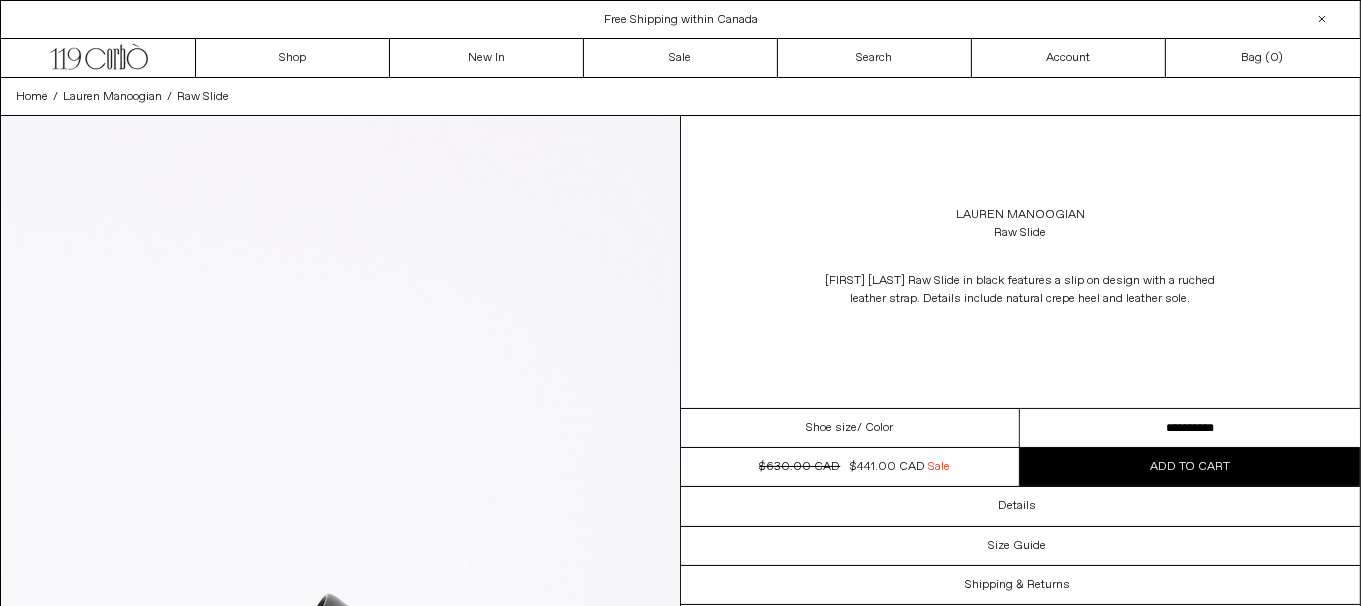 scroll, scrollTop: 0, scrollLeft: 0, axis: both 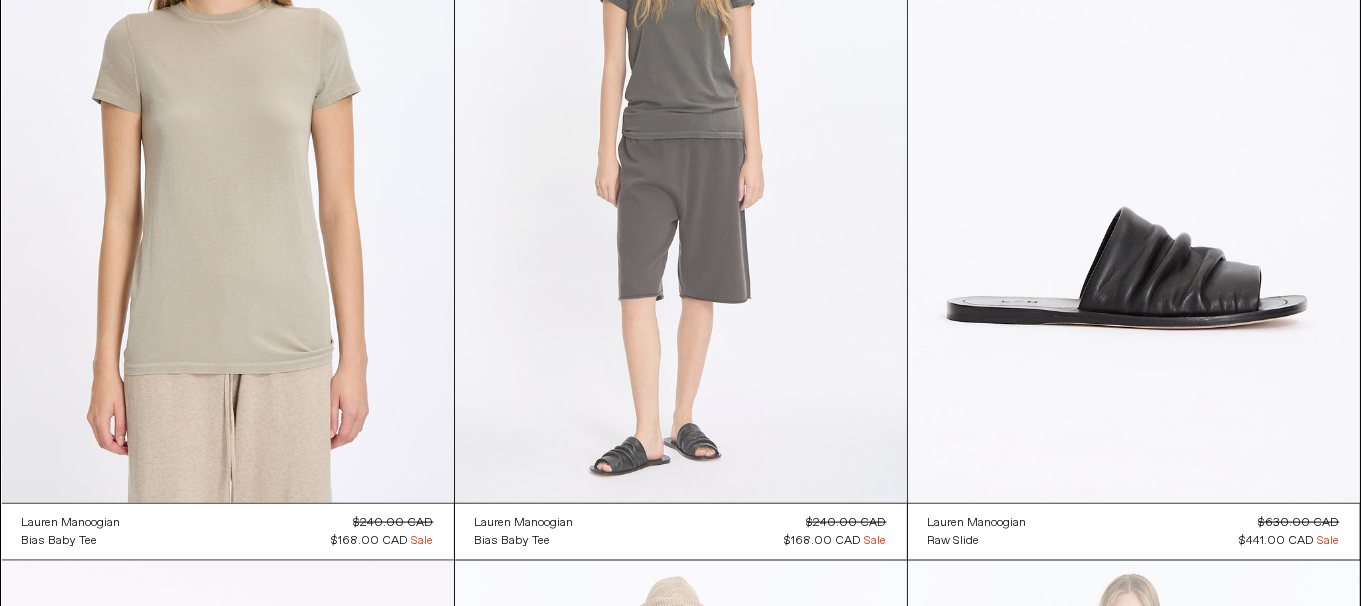 click at bounding box center [681, 164] 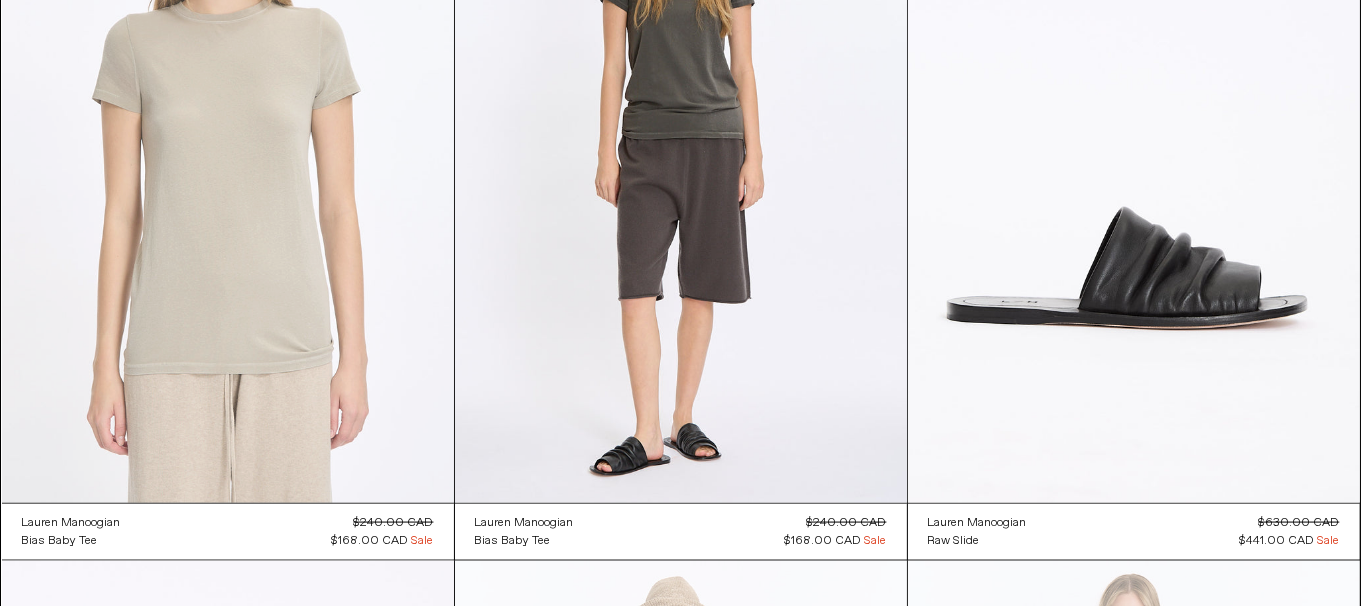 click at bounding box center (228, 164) 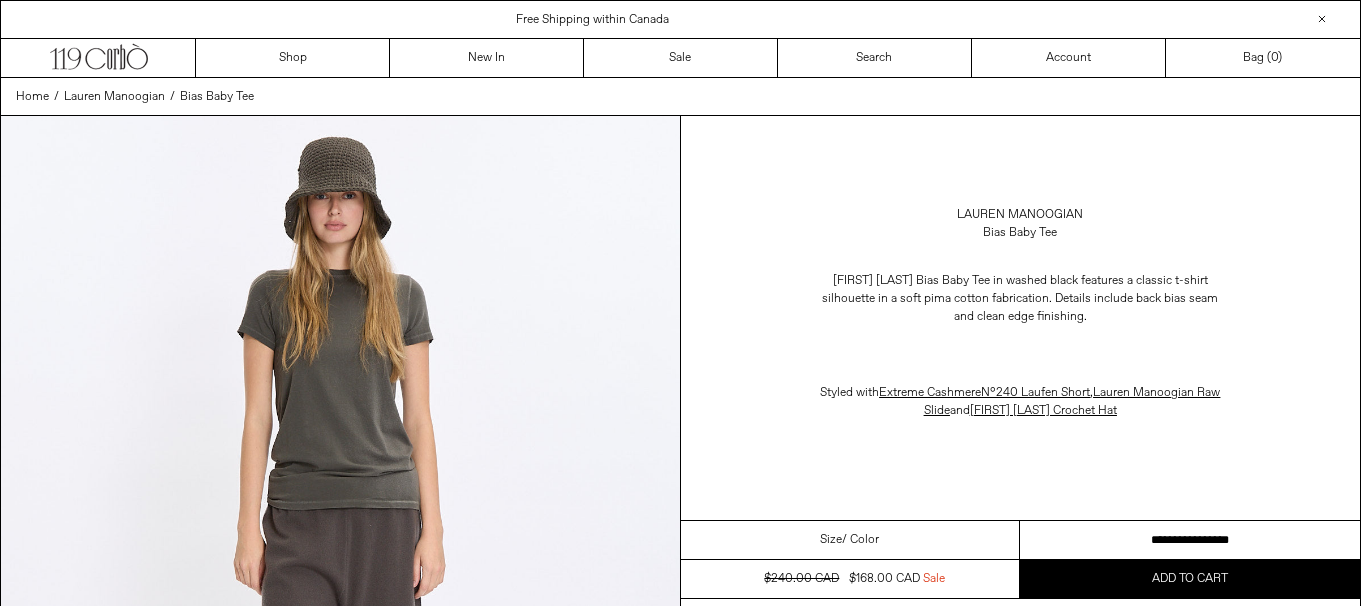 scroll, scrollTop: 0, scrollLeft: 0, axis: both 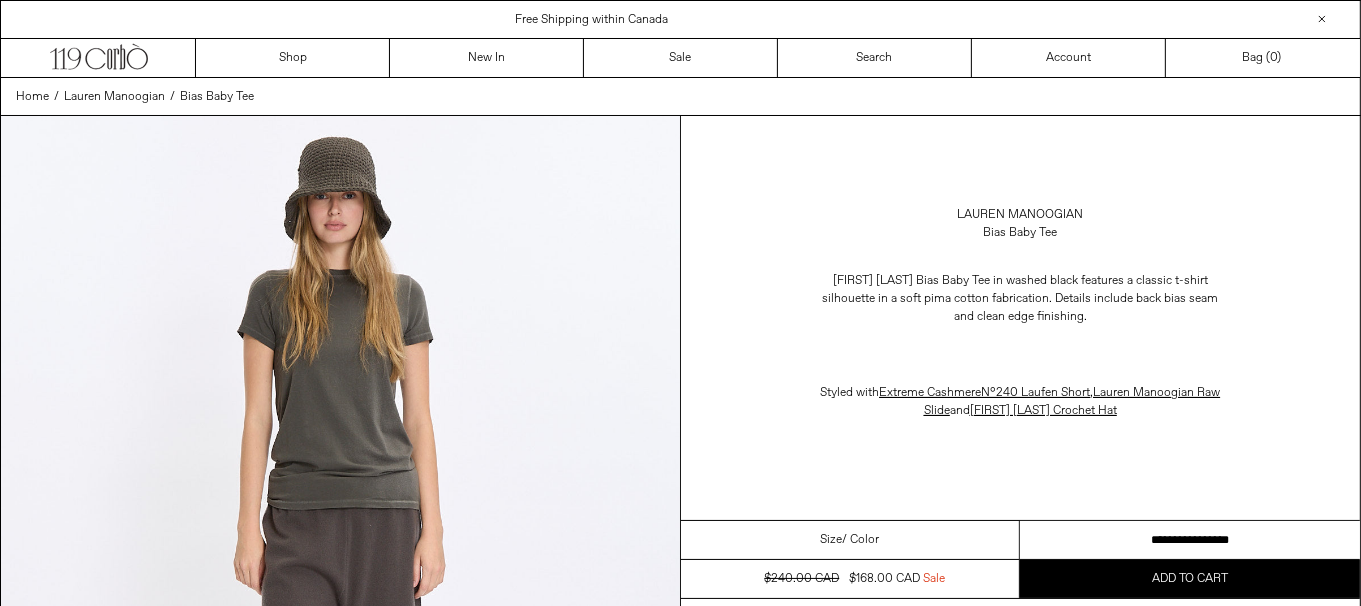 click on "**********" at bounding box center [1190, 540] 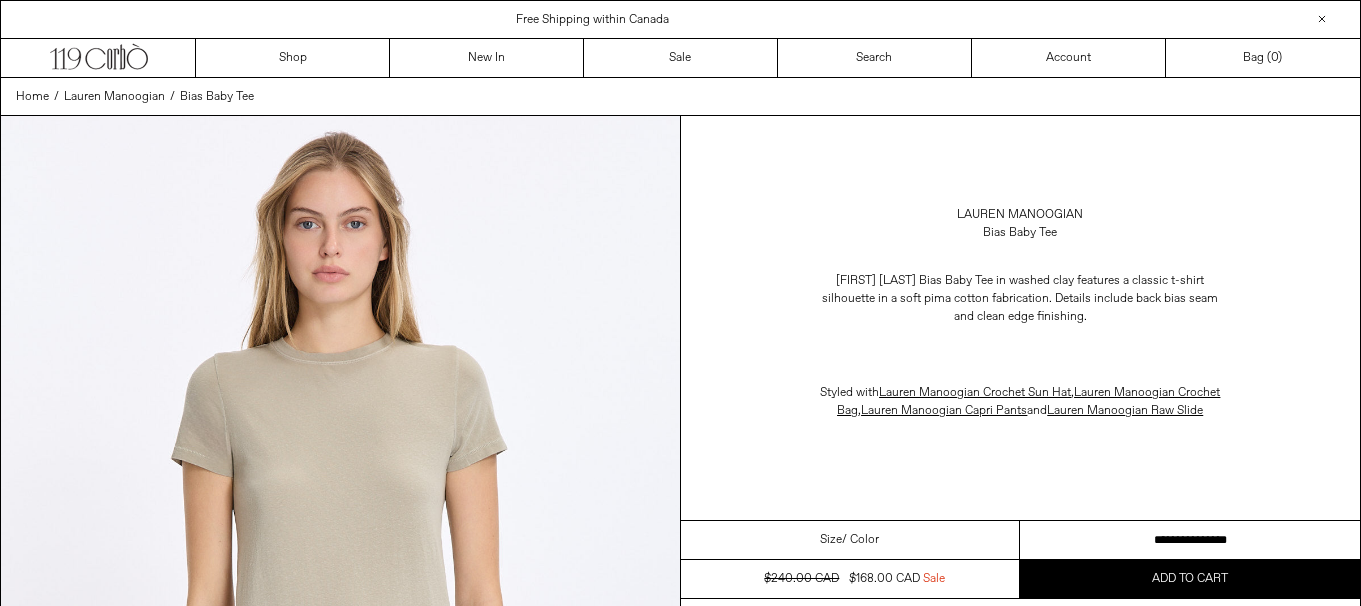 scroll, scrollTop: 0, scrollLeft: 0, axis: both 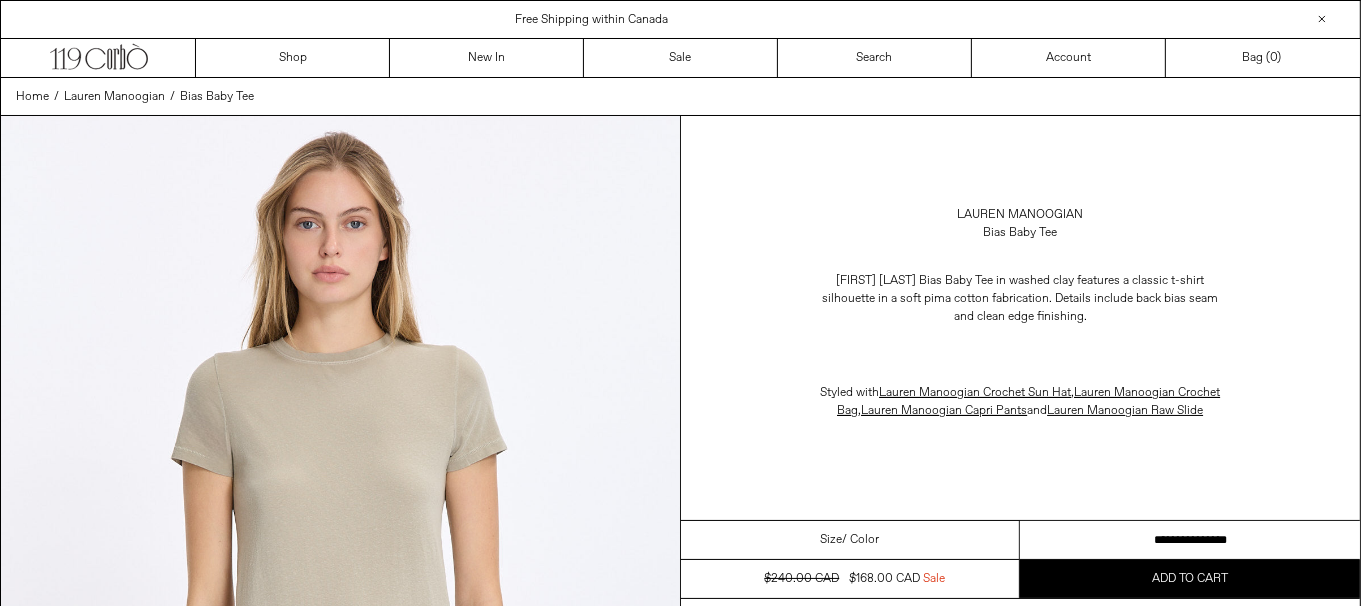 drag, startPoint x: 0, startPoint y: 0, endPoint x: 1285, endPoint y: 540, distance: 1393.8525 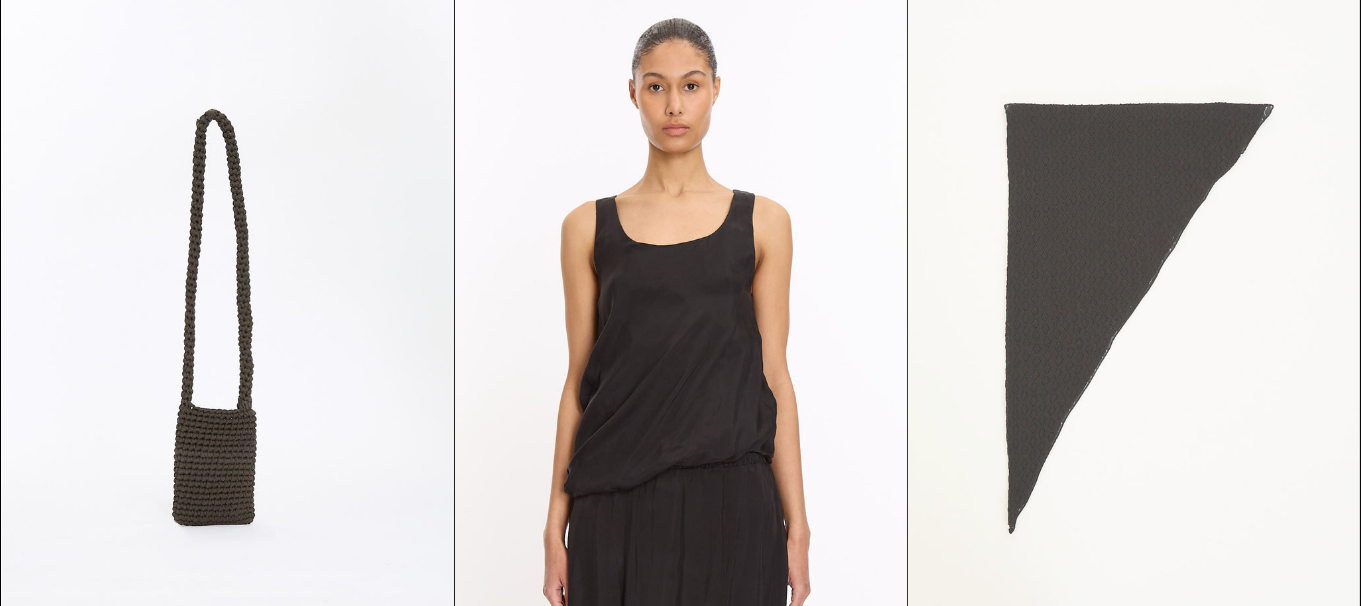 scroll, scrollTop: 5400, scrollLeft: 0, axis: vertical 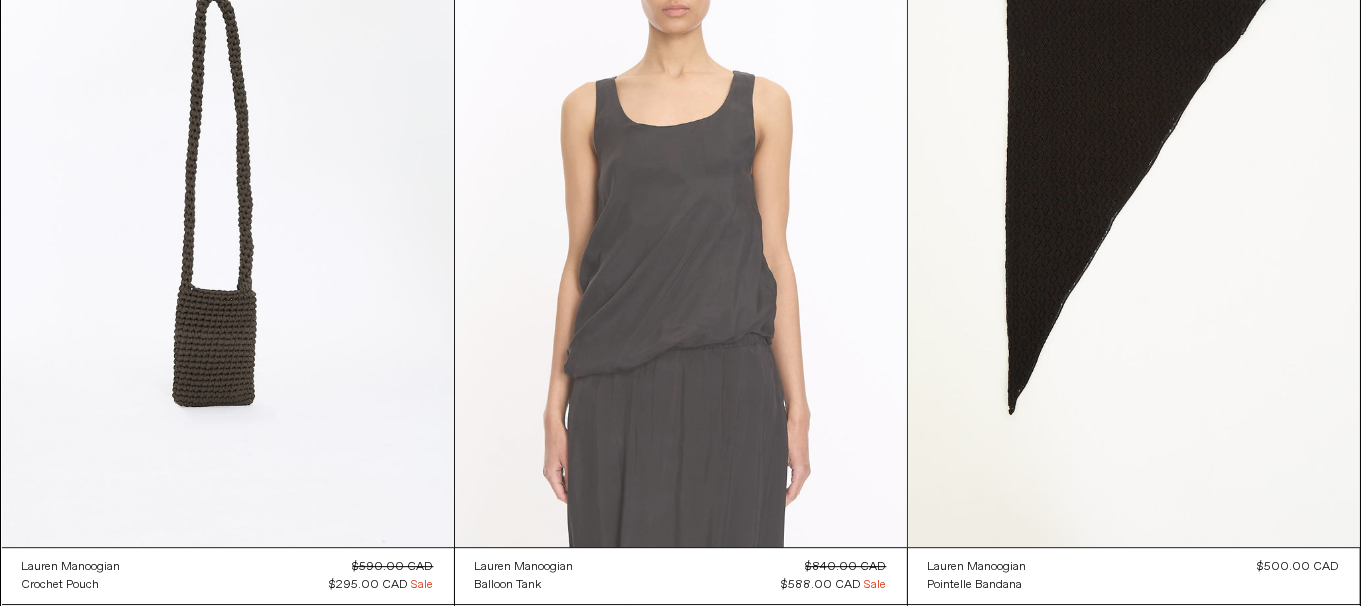 click at bounding box center [681, 208] 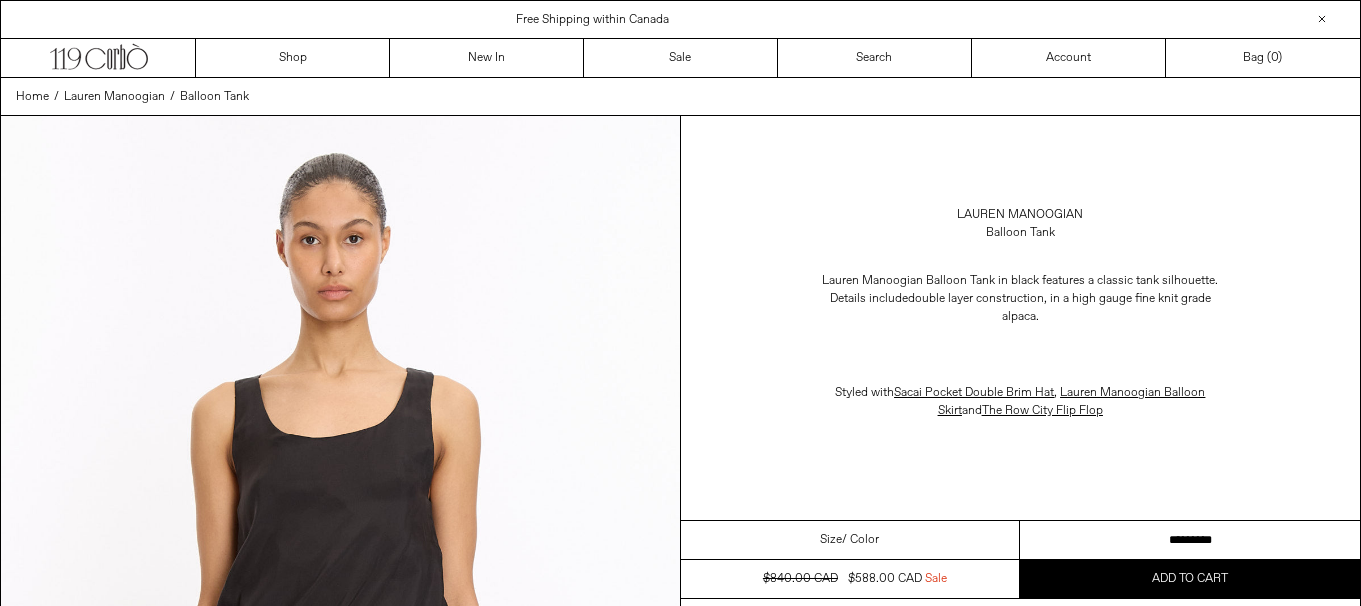 scroll, scrollTop: 0, scrollLeft: 0, axis: both 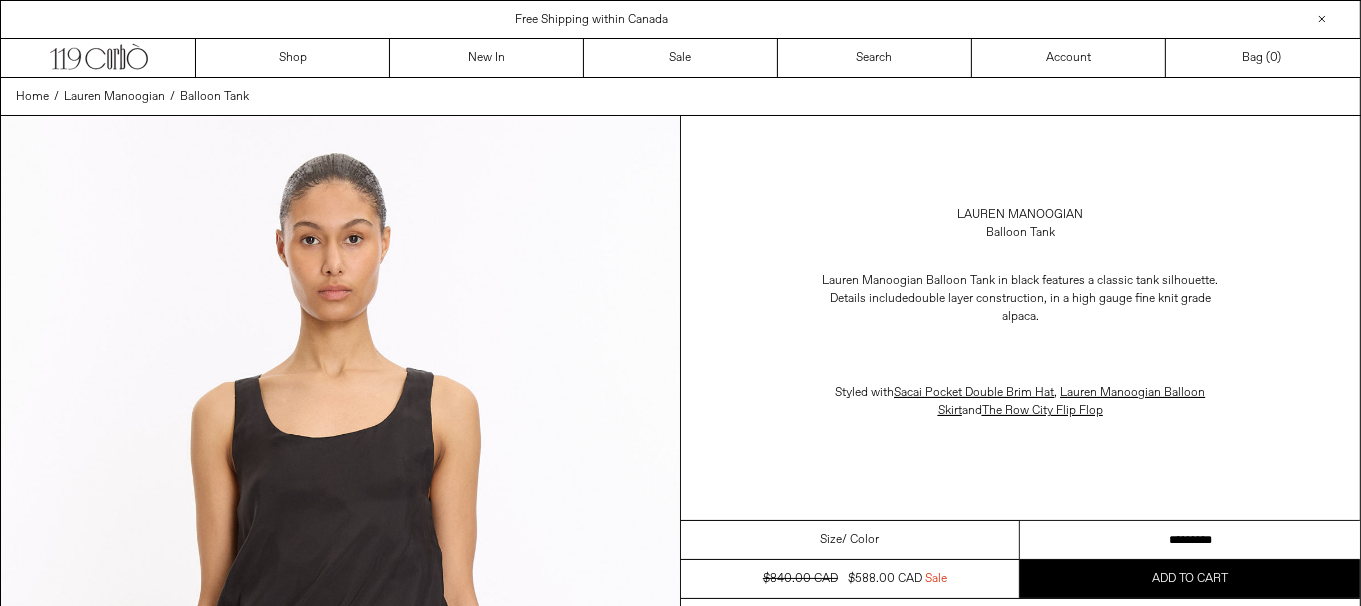 click on "**********" at bounding box center (1190, 540) 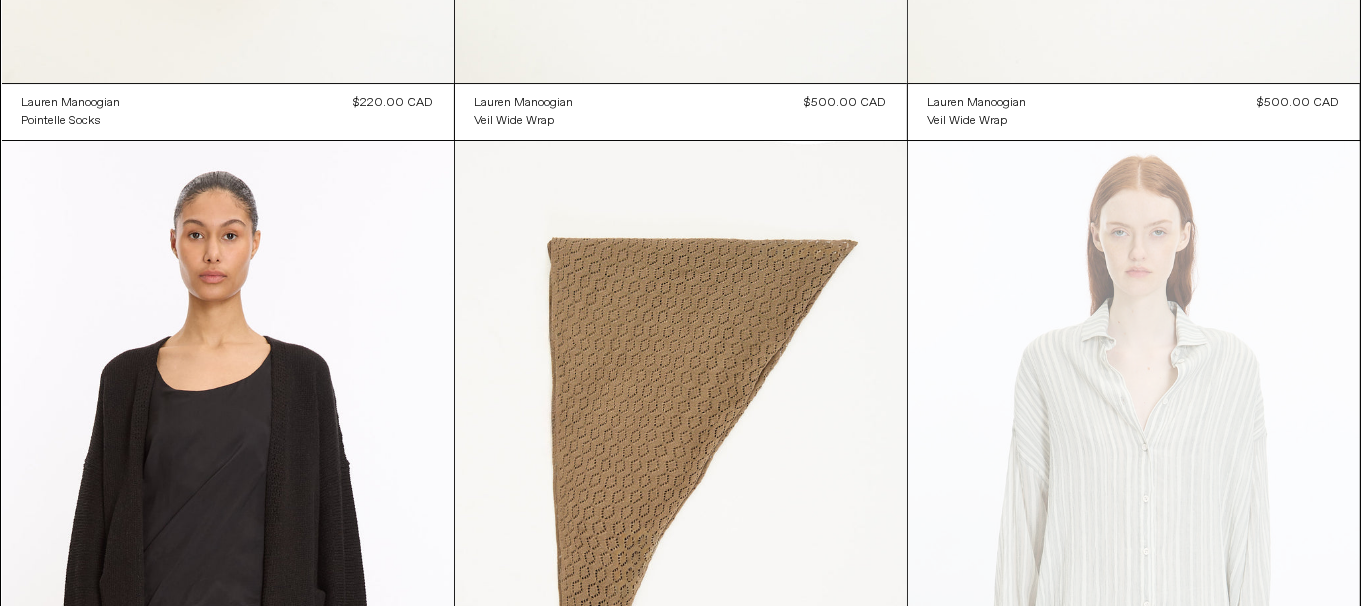 scroll, scrollTop: 7000, scrollLeft: 0, axis: vertical 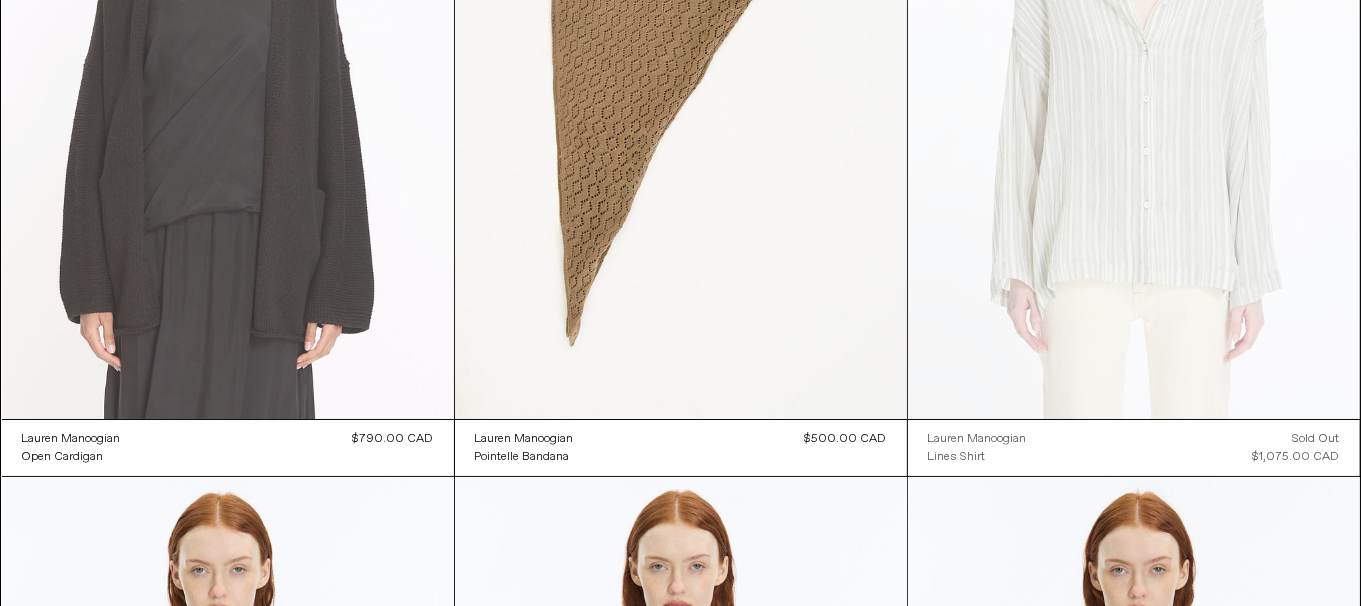 click at bounding box center [228, 80] 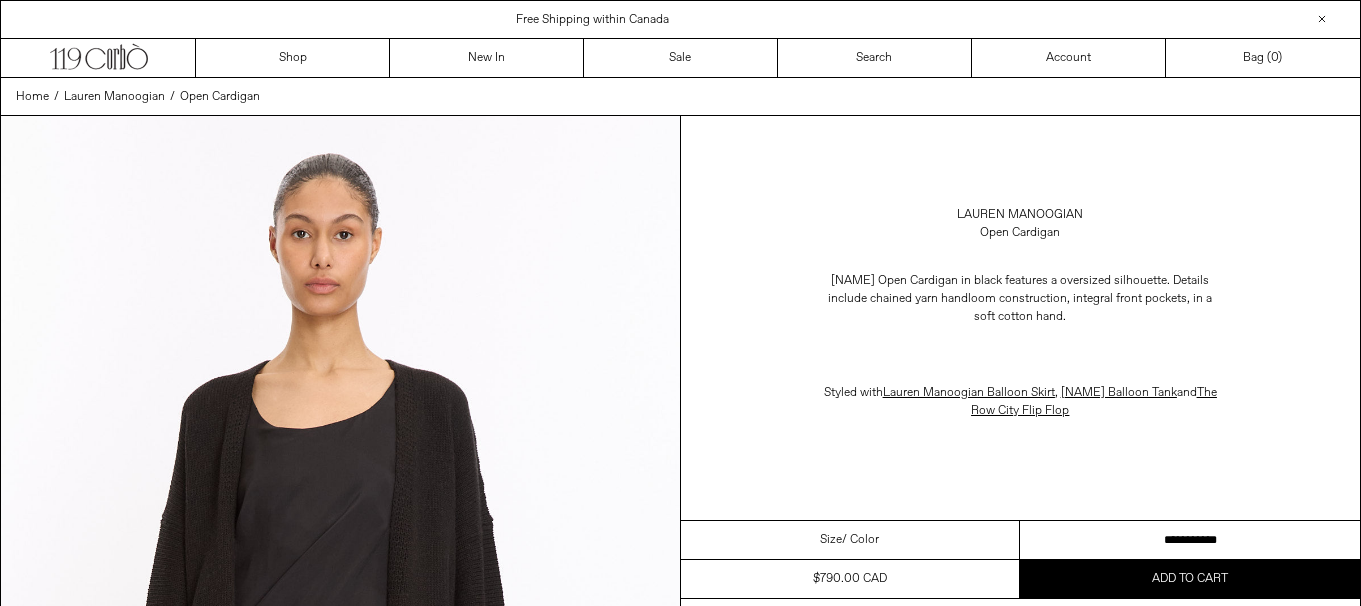 scroll, scrollTop: 0, scrollLeft: 0, axis: both 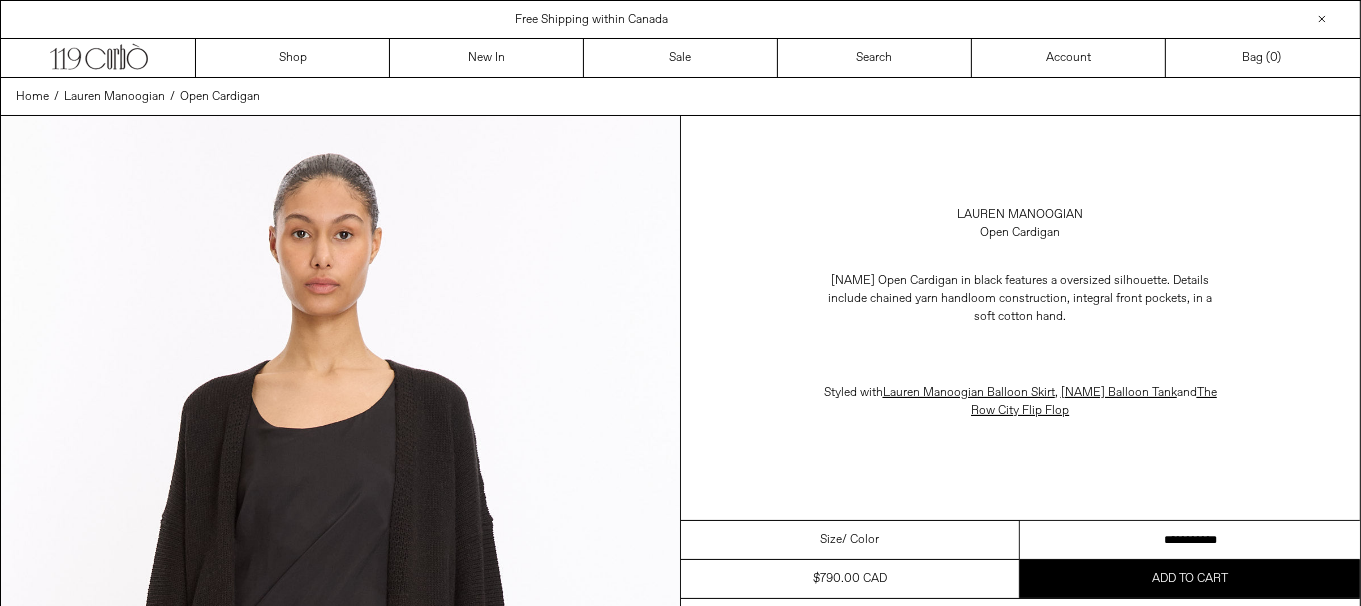 drag, startPoint x: 1231, startPoint y: 539, endPoint x: 1273, endPoint y: 533, distance: 42.426407 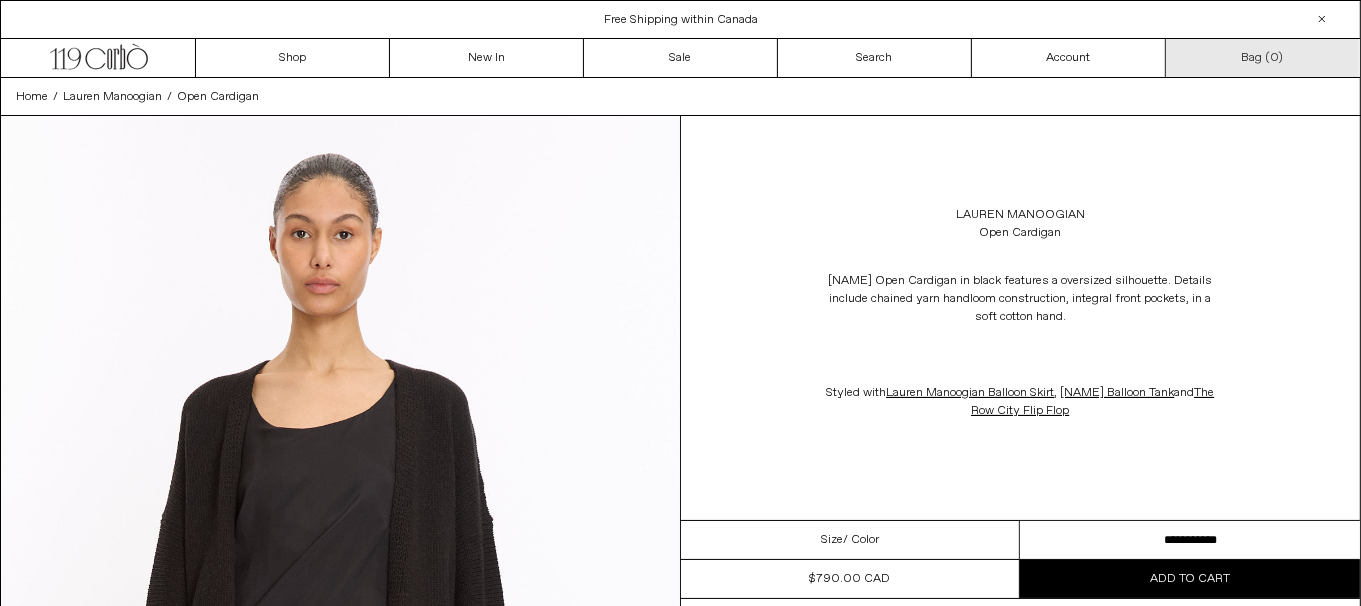 scroll, scrollTop: 0, scrollLeft: 0, axis: both 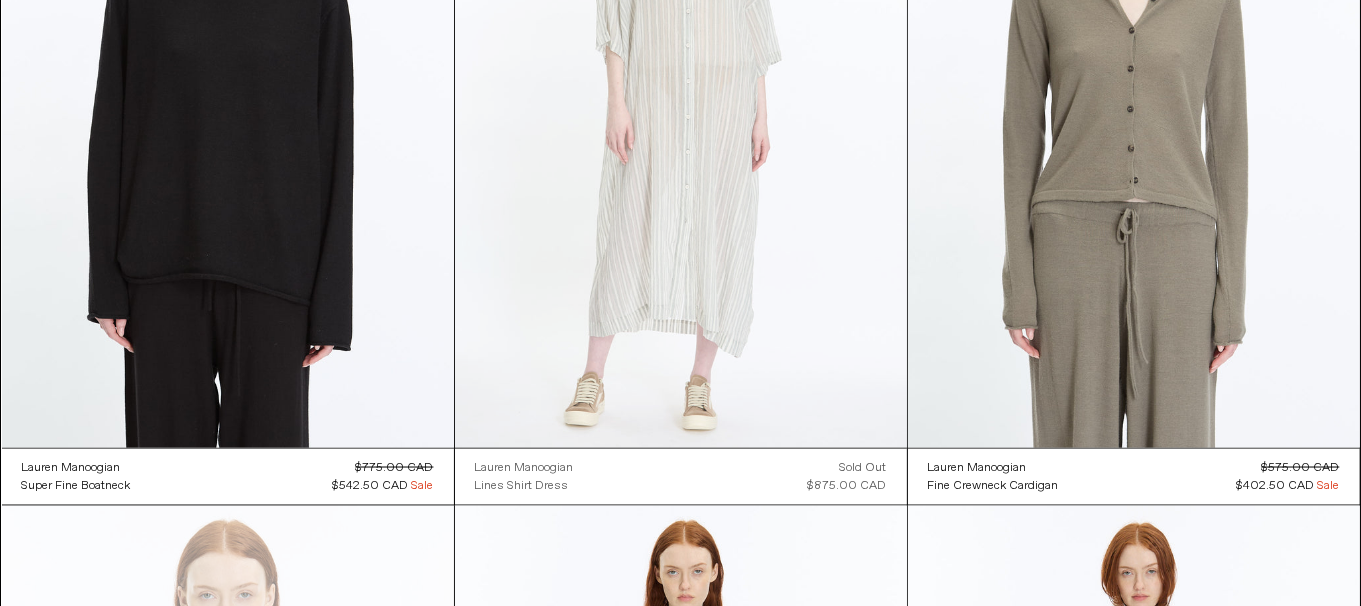 click at bounding box center (681, 109) 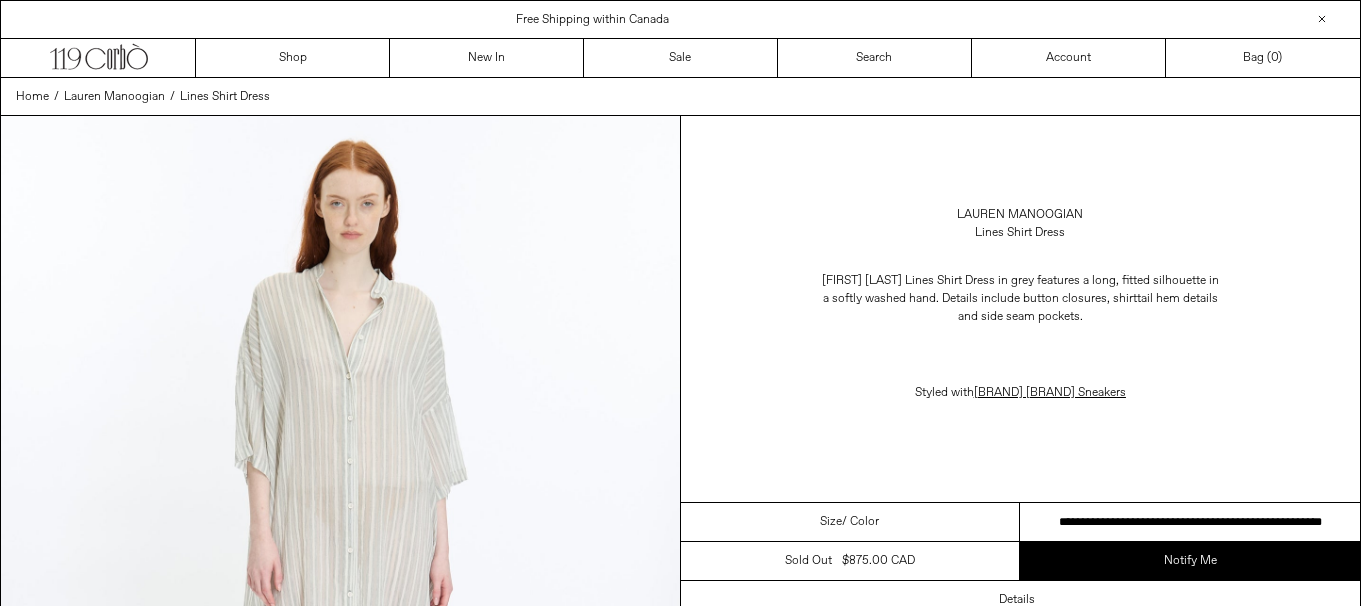 scroll, scrollTop: 0, scrollLeft: 0, axis: both 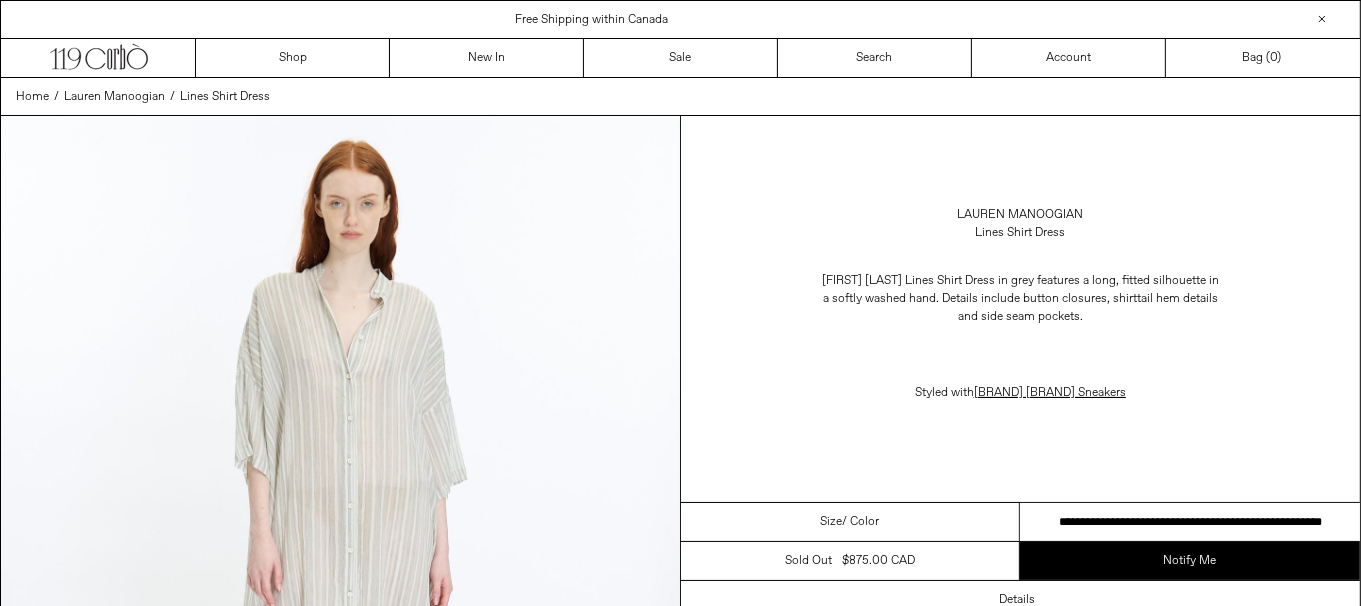 drag, startPoint x: 1202, startPoint y: 510, endPoint x: 1276, endPoint y: 509, distance: 74.00676 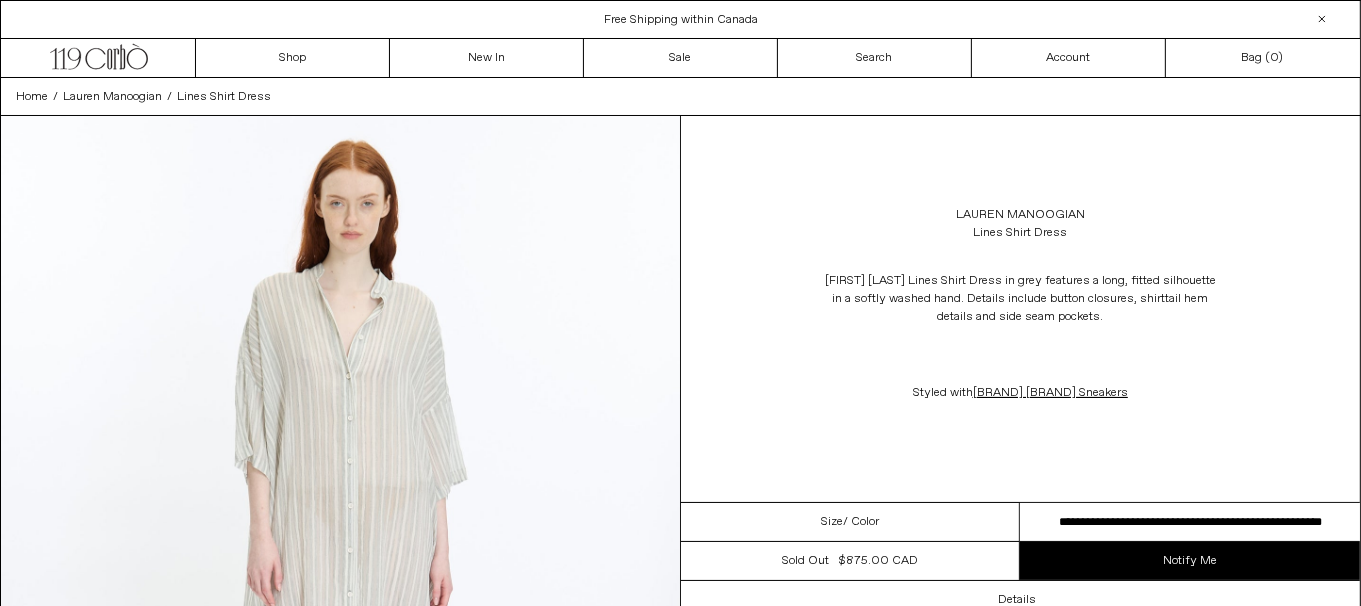 click on "Lauren Manoogian Lines Shirt Dress in grey features a long, fitted silhouette in a softly washed hand. Details include button closures, shirttail hem details and side seam pockets.
Styled with  Rick Owens Vintage Sneakers" at bounding box center [1021, 337] 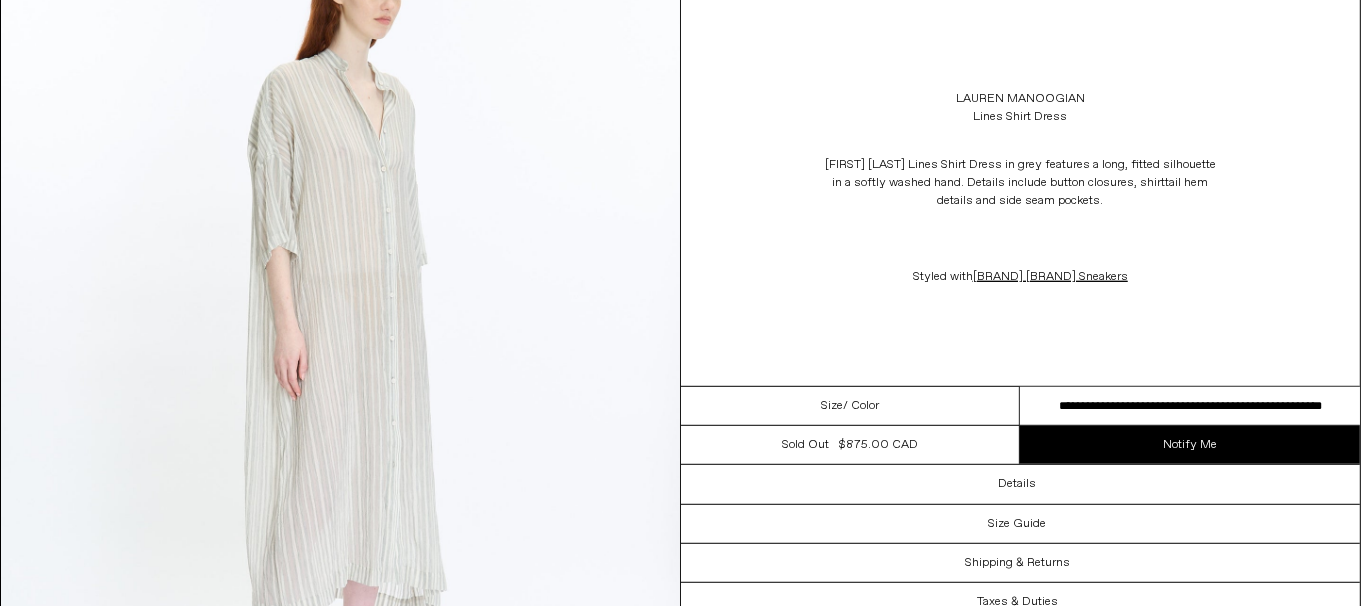 scroll, scrollTop: 1000, scrollLeft: 0, axis: vertical 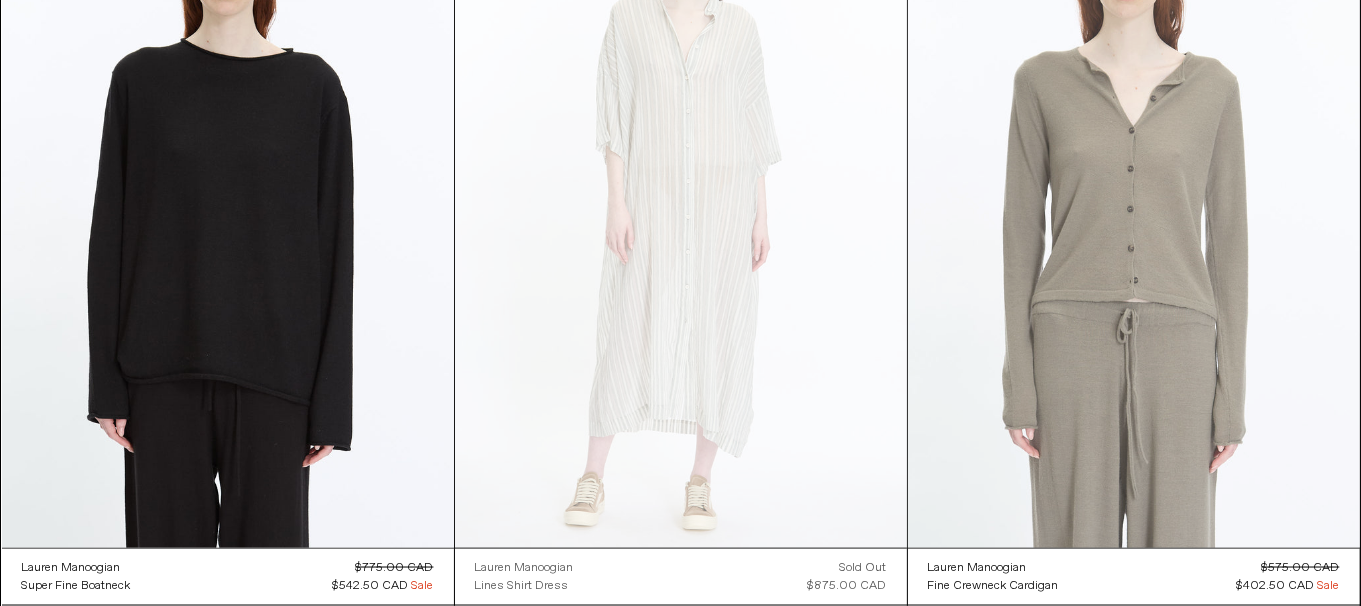 click at bounding box center (1134, 209) 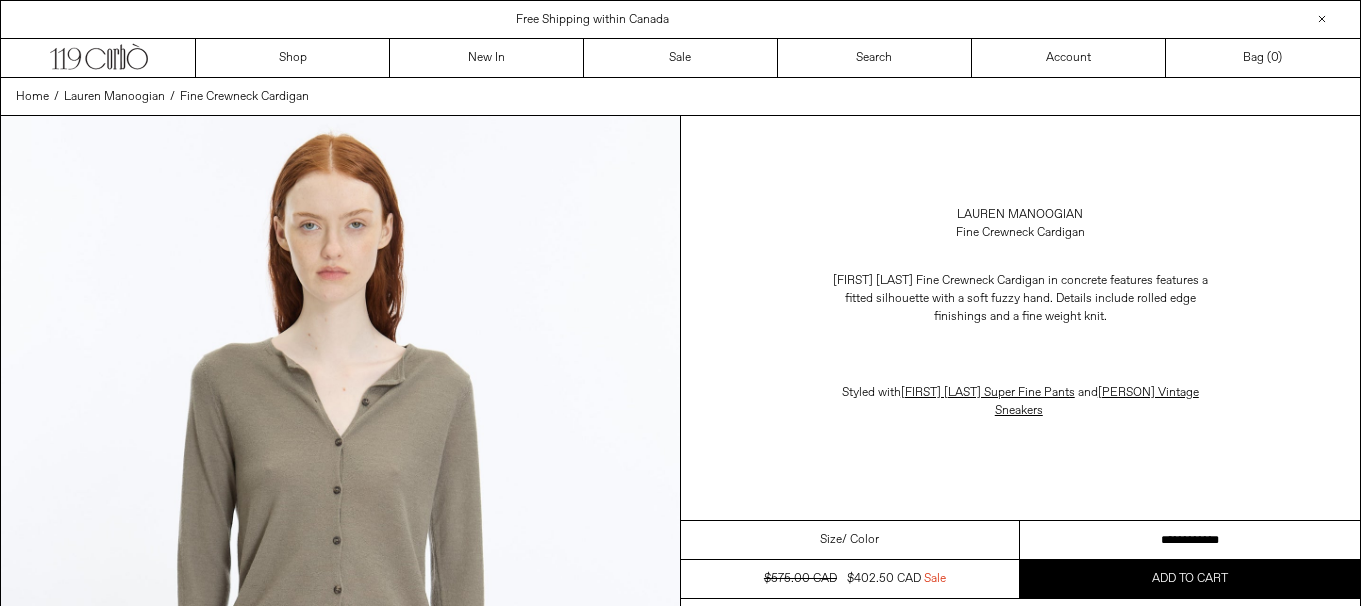 scroll, scrollTop: 0, scrollLeft: 0, axis: both 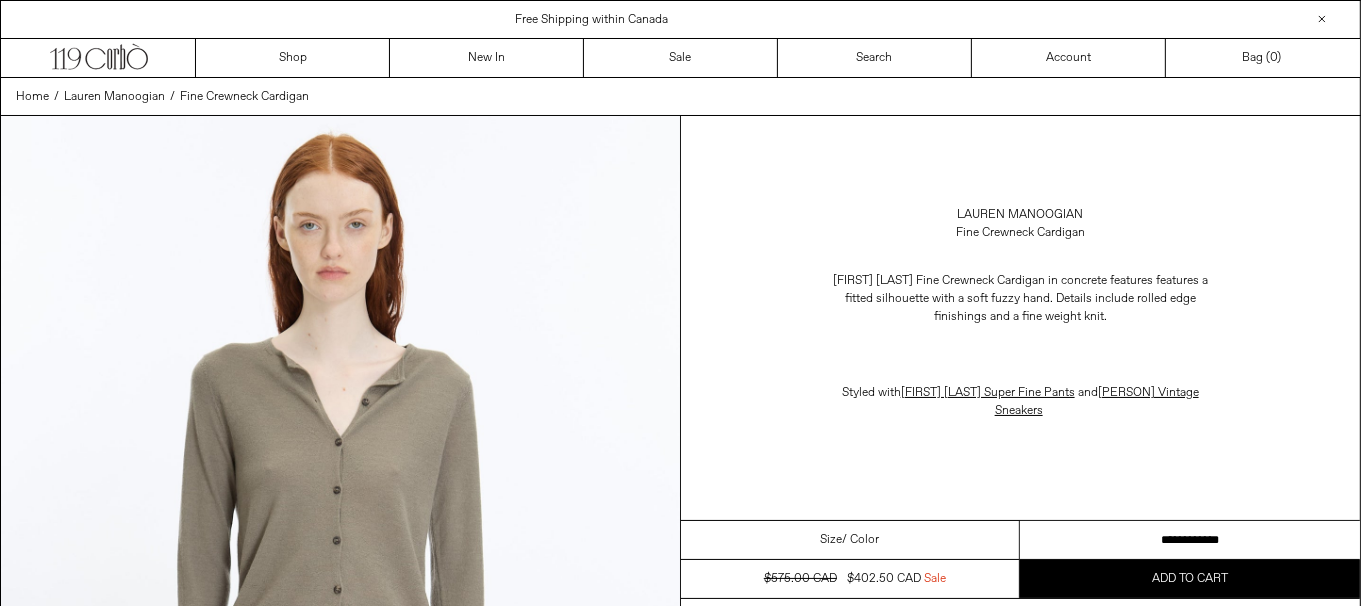 drag, startPoint x: 1219, startPoint y: 537, endPoint x: 1374, endPoint y: 480, distance: 165.14842 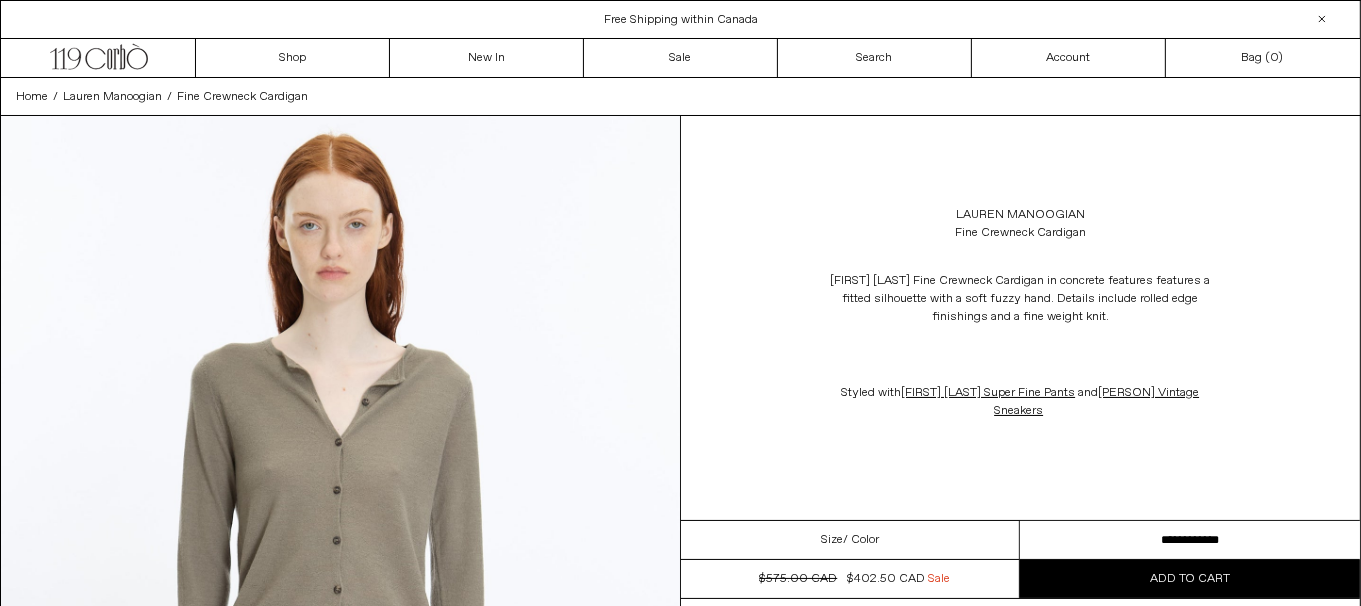 scroll, scrollTop: 0, scrollLeft: 0, axis: both 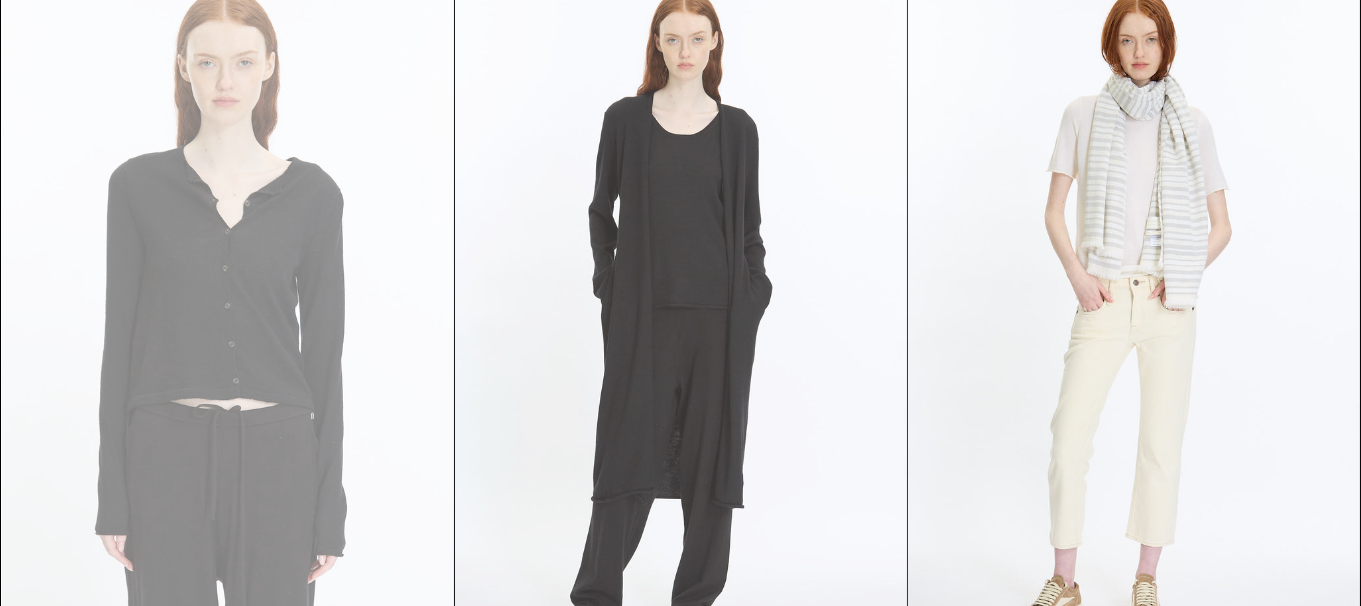 drag, startPoint x: 656, startPoint y: 341, endPoint x: 719, endPoint y: 337, distance: 63.126858 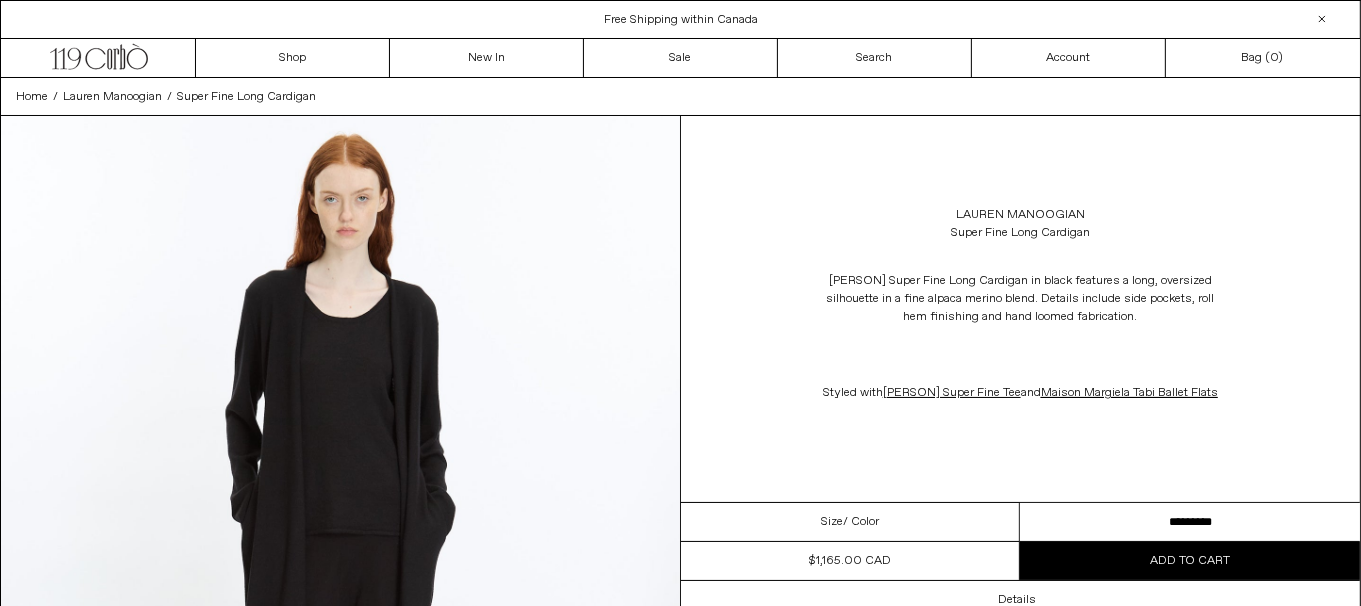 scroll, scrollTop: 0, scrollLeft: 0, axis: both 